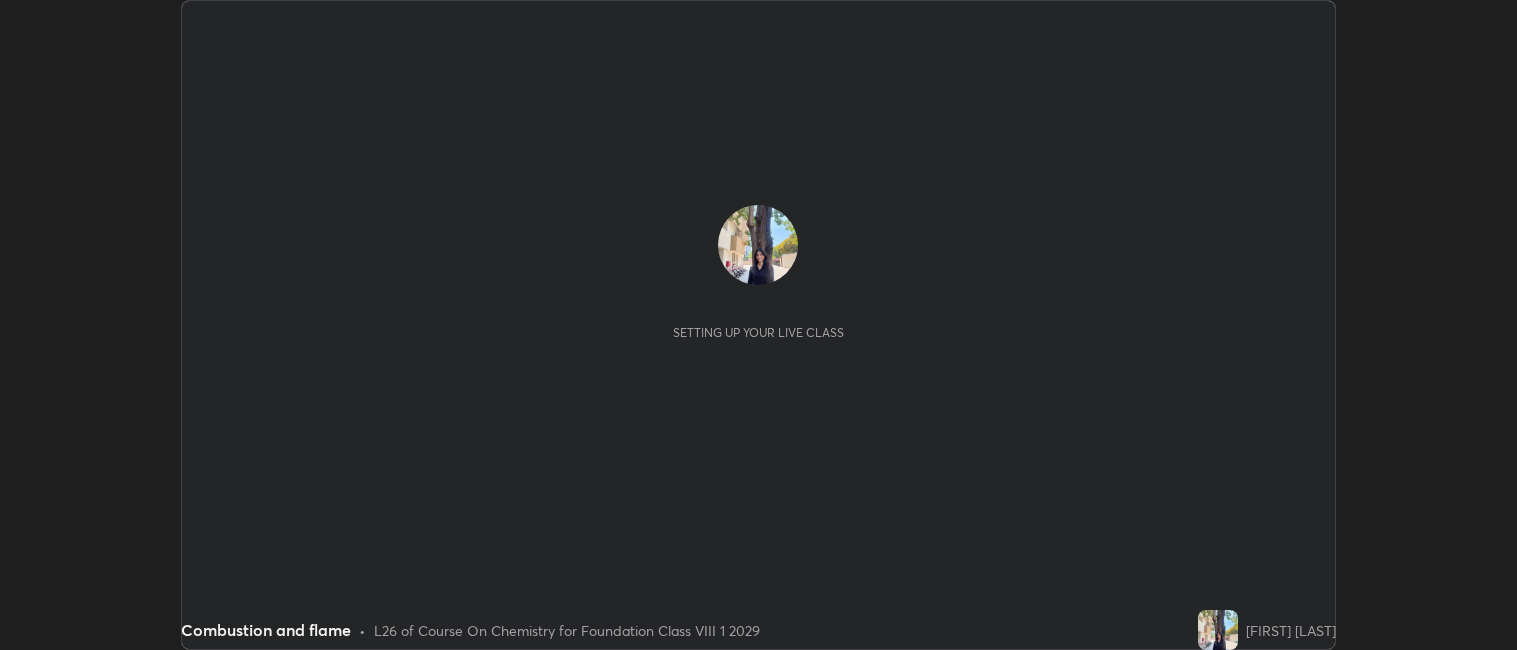 scroll, scrollTop: 0, scrollLeft: 0, axis: both 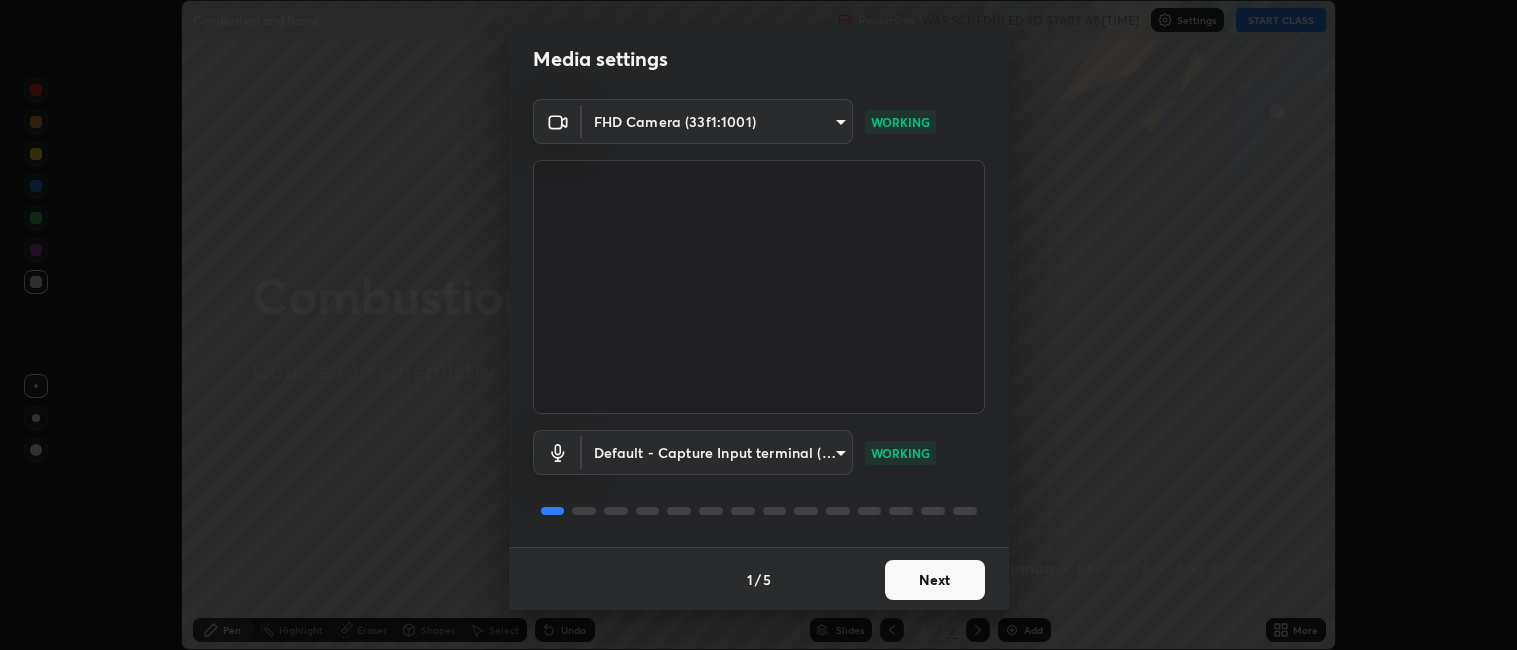 click on "Next" at bounding box center (935, 580) 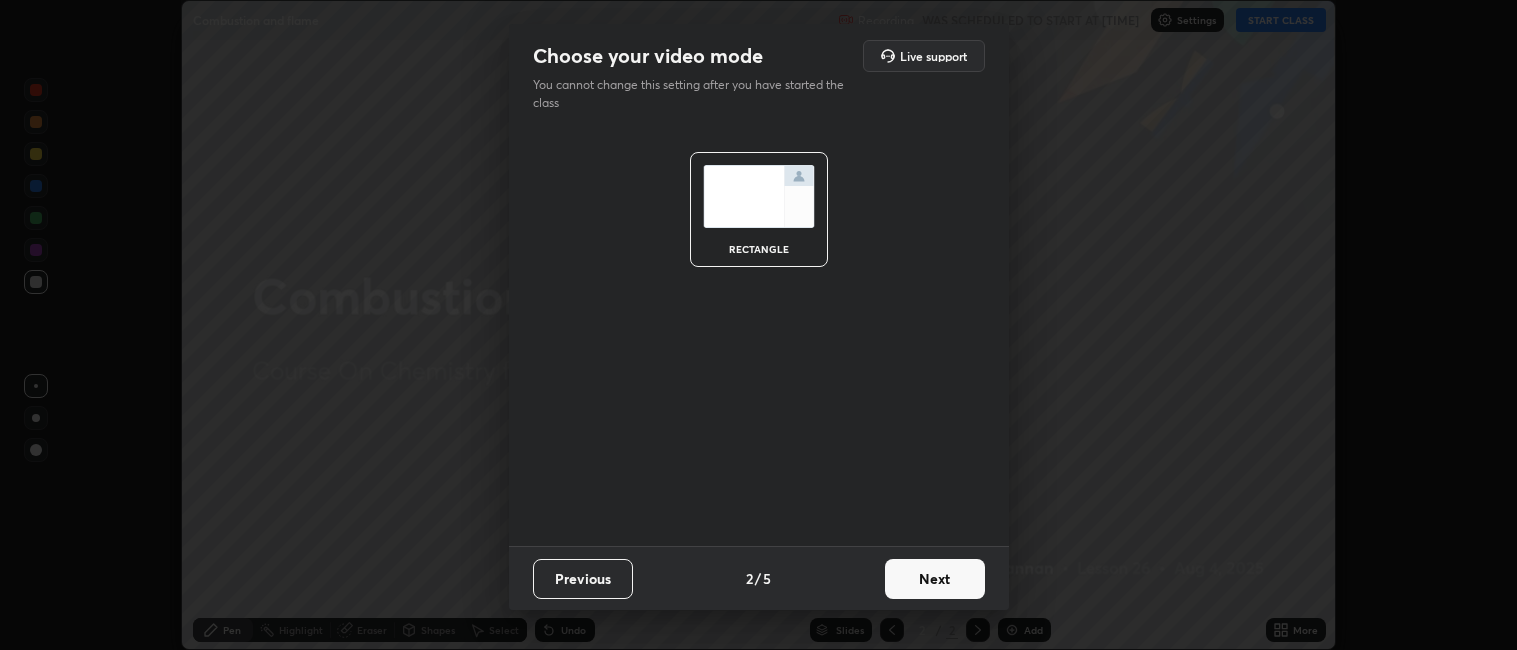 scroll, scrollTop: 0, scrollLeft: 0, axis: both 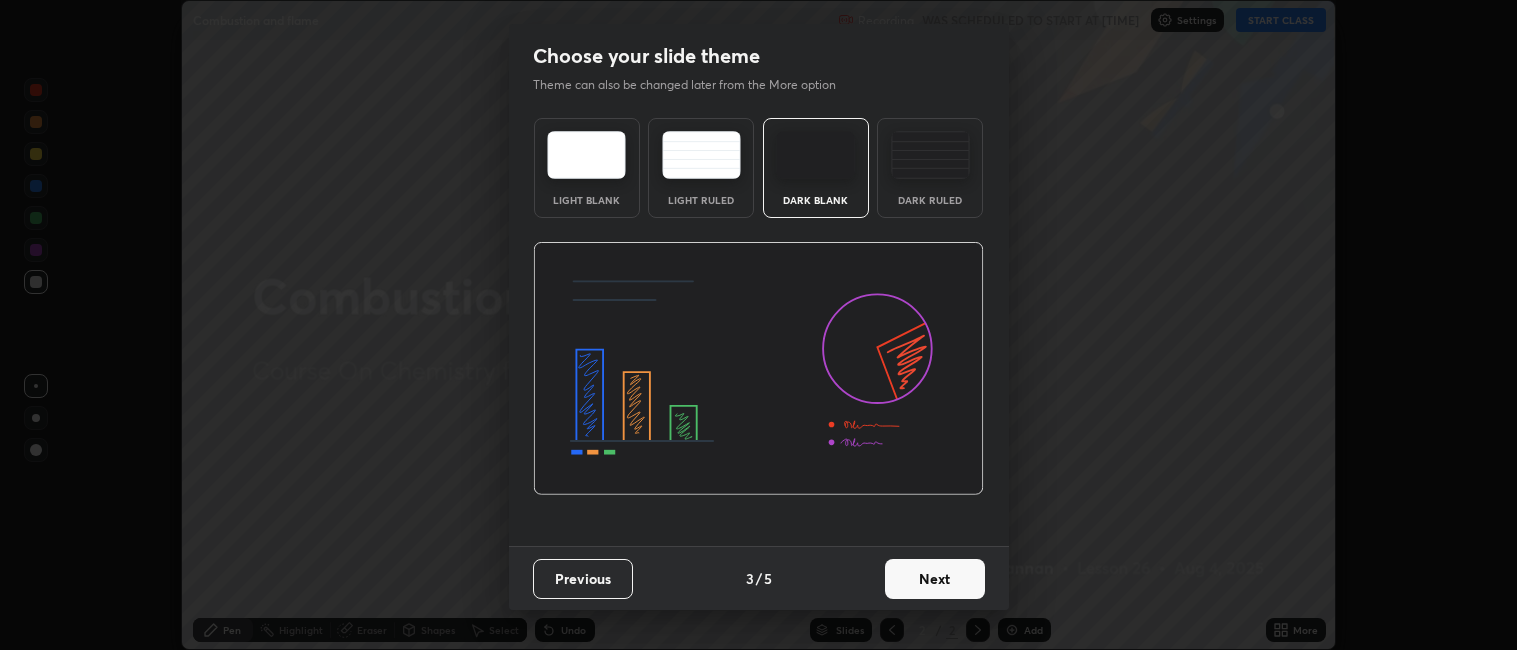 click on "Next" at bounding box center [935, 579] 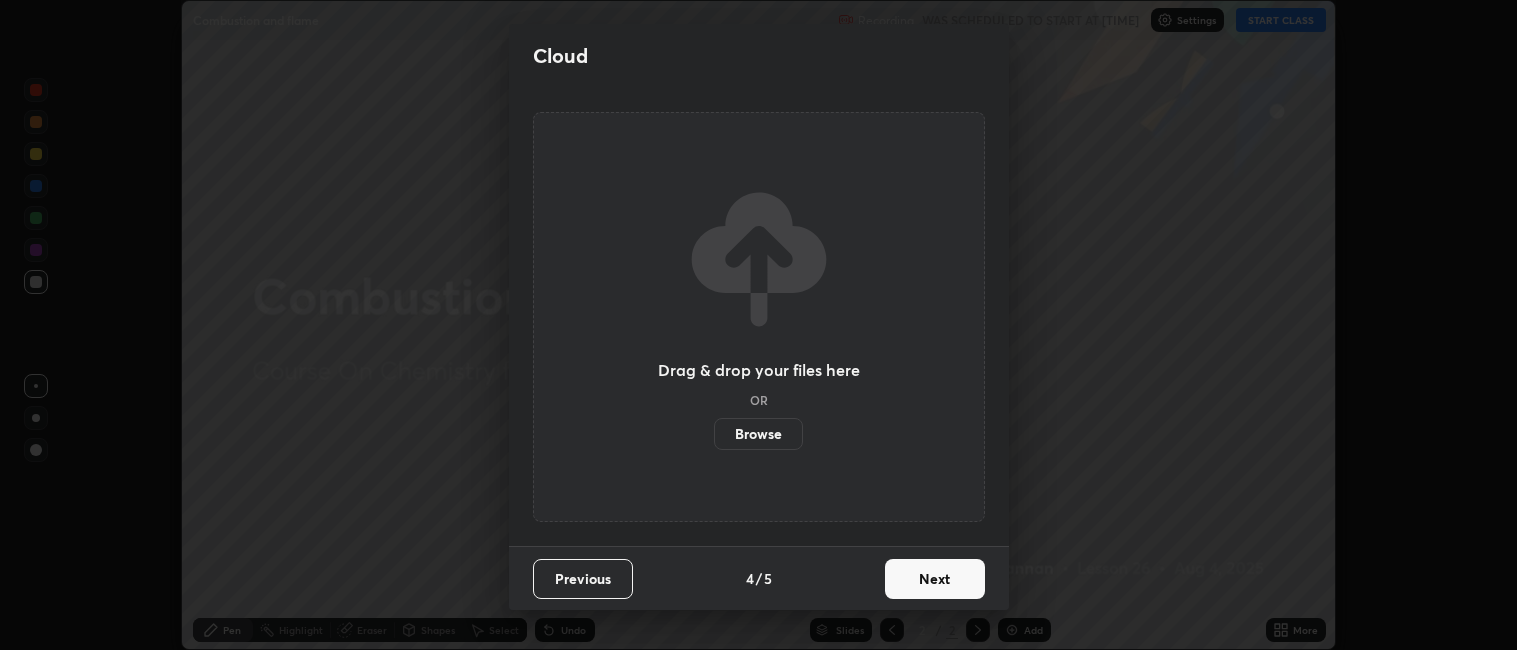 click on "Next" at bounding box center [935, 579] 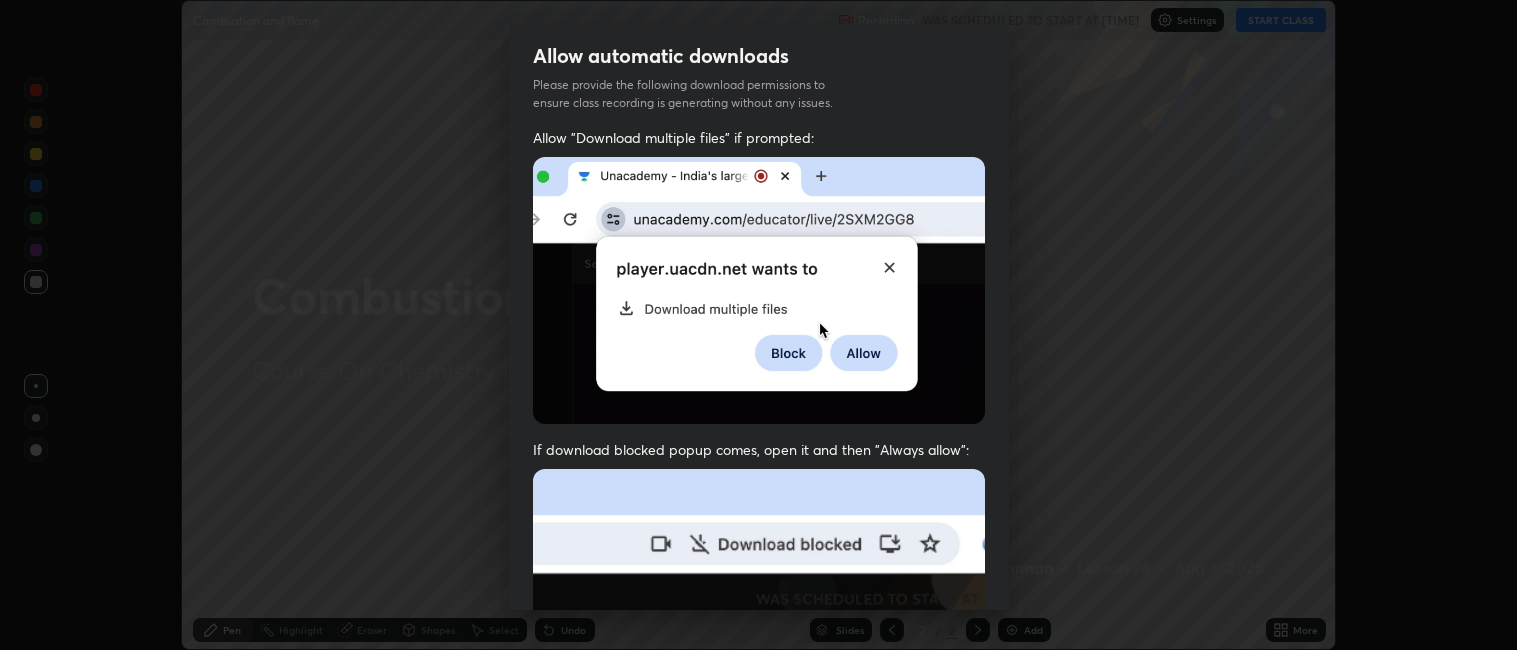 click at bounding box center (759, 687) 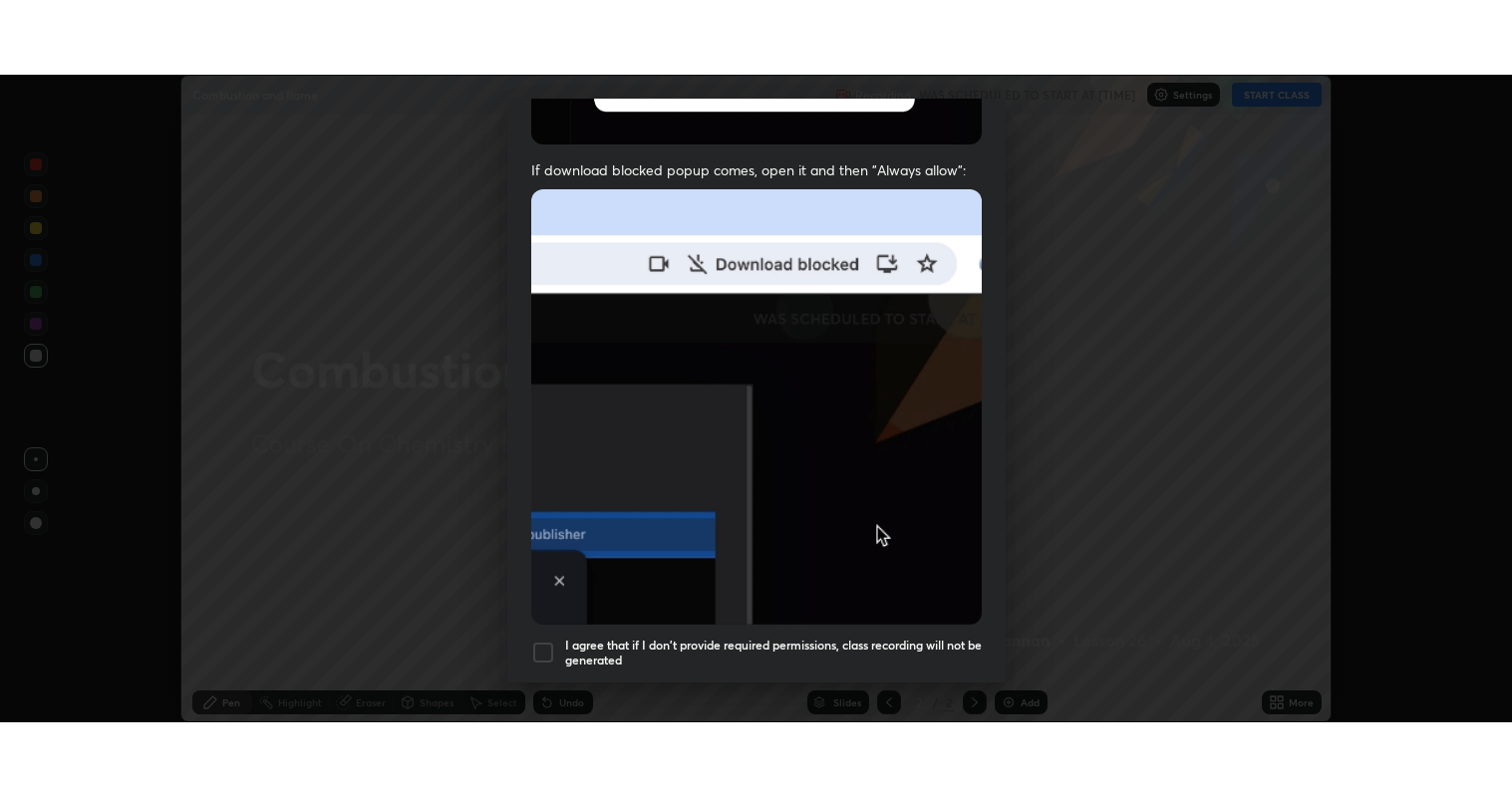 scroll, scrollTop: 411, scrollLeft: 0, axis: vertical 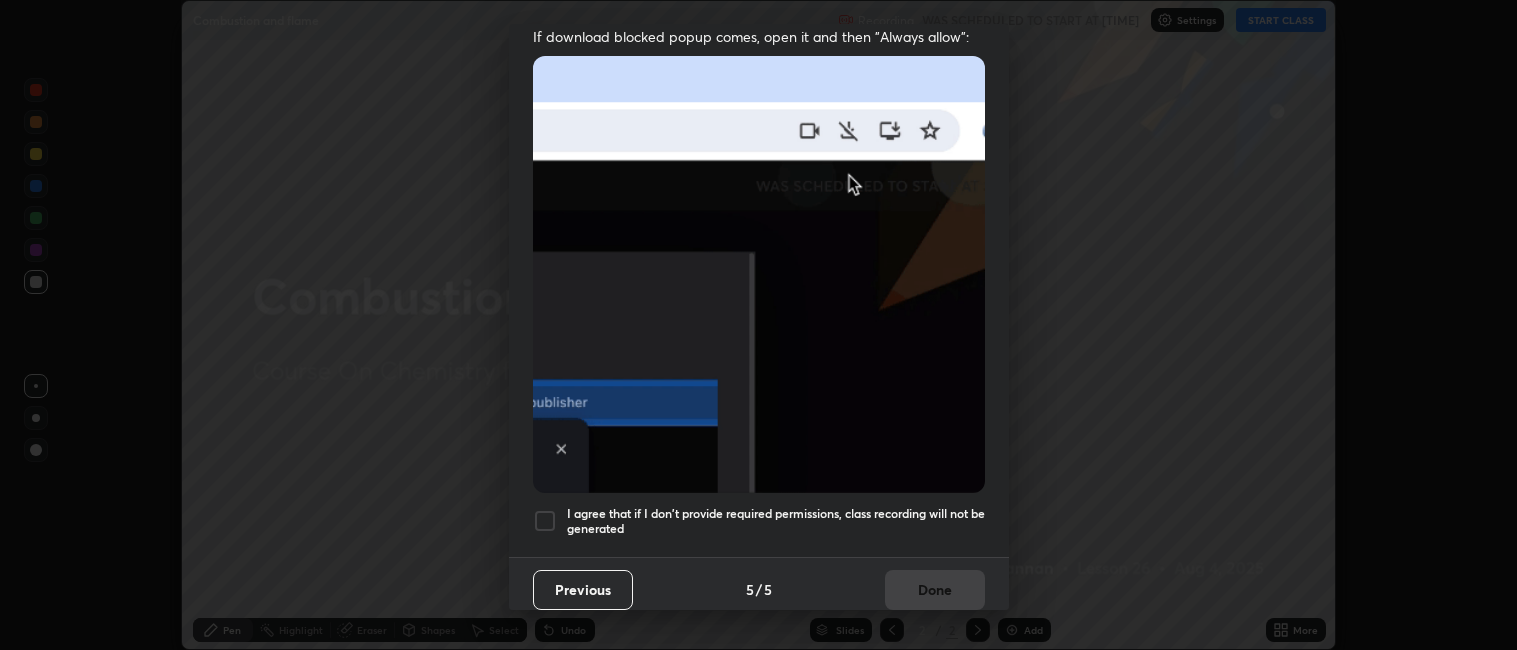 click at bounding box center (545, 521) 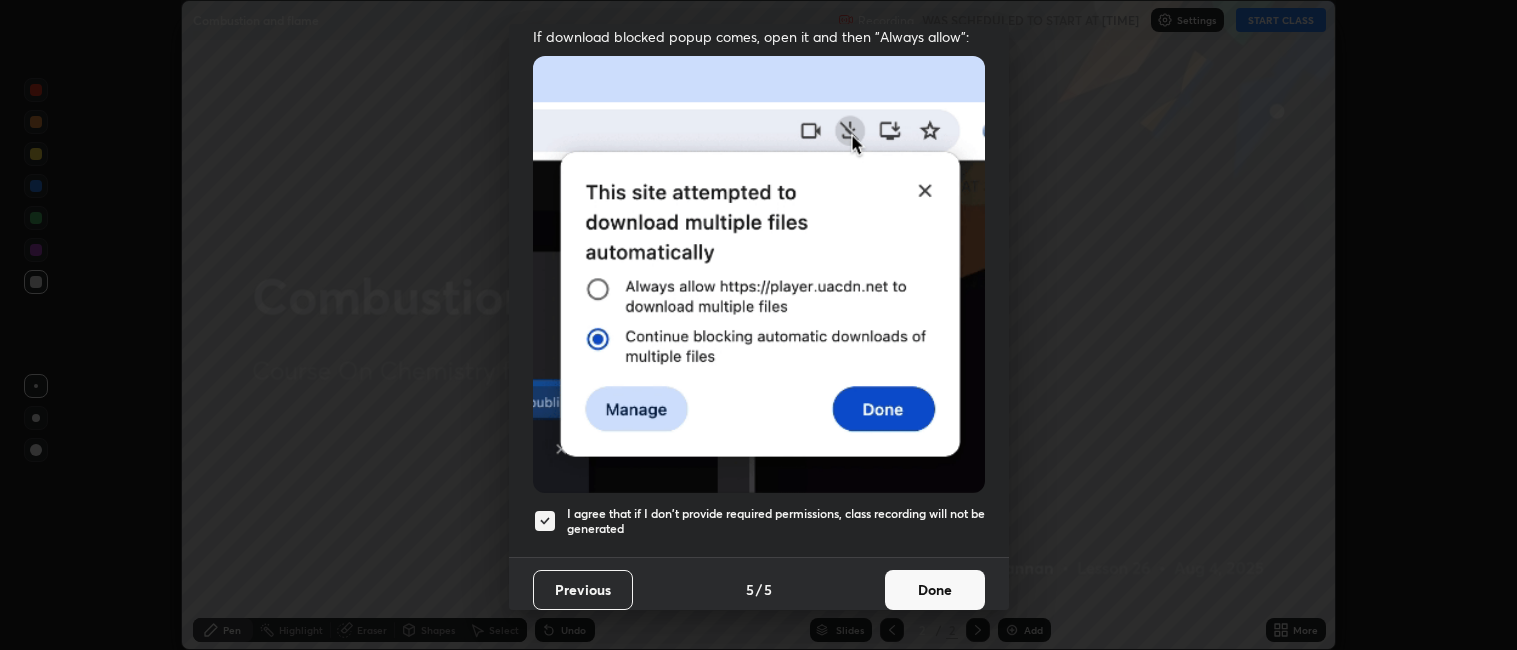 click on "Done" at bounding box center [935, 590] 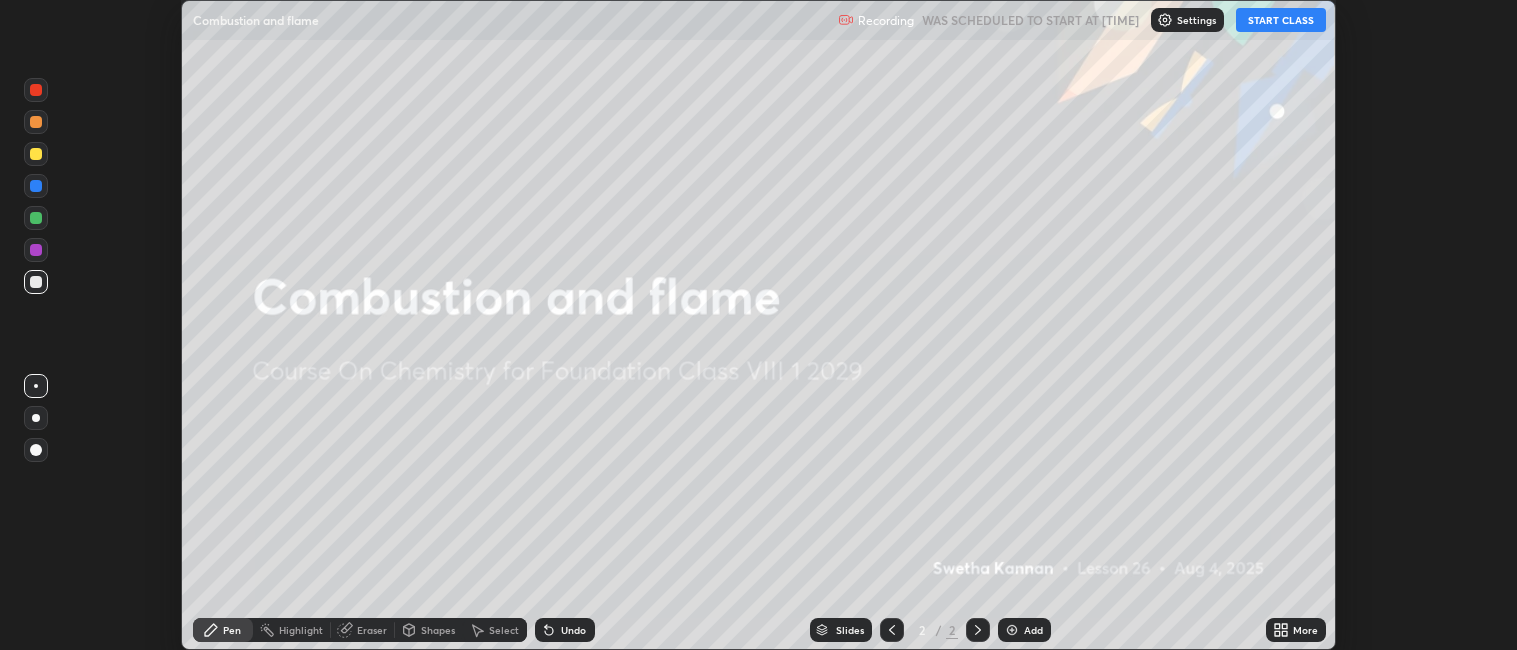 click on "START CLASS" at bounding box center (1281, 20) 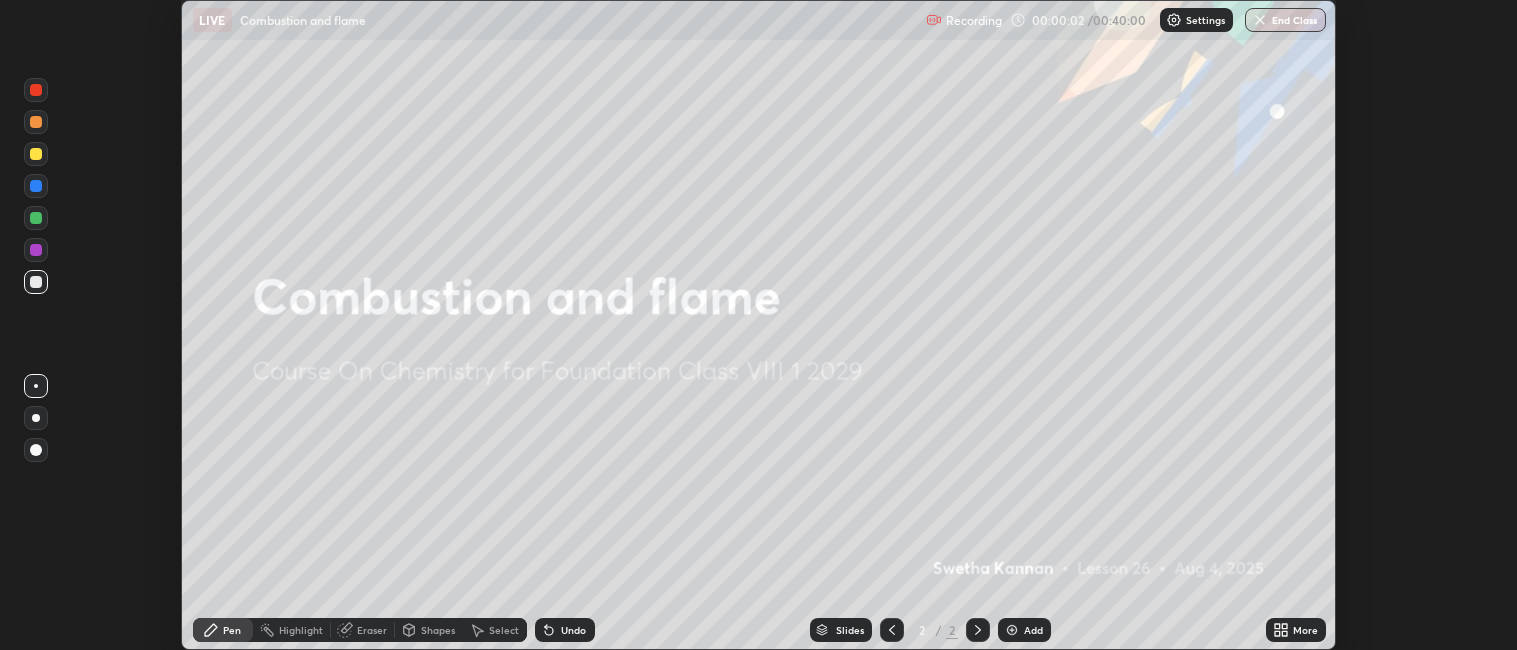 click on "More" at bounding box center (1305, 630) 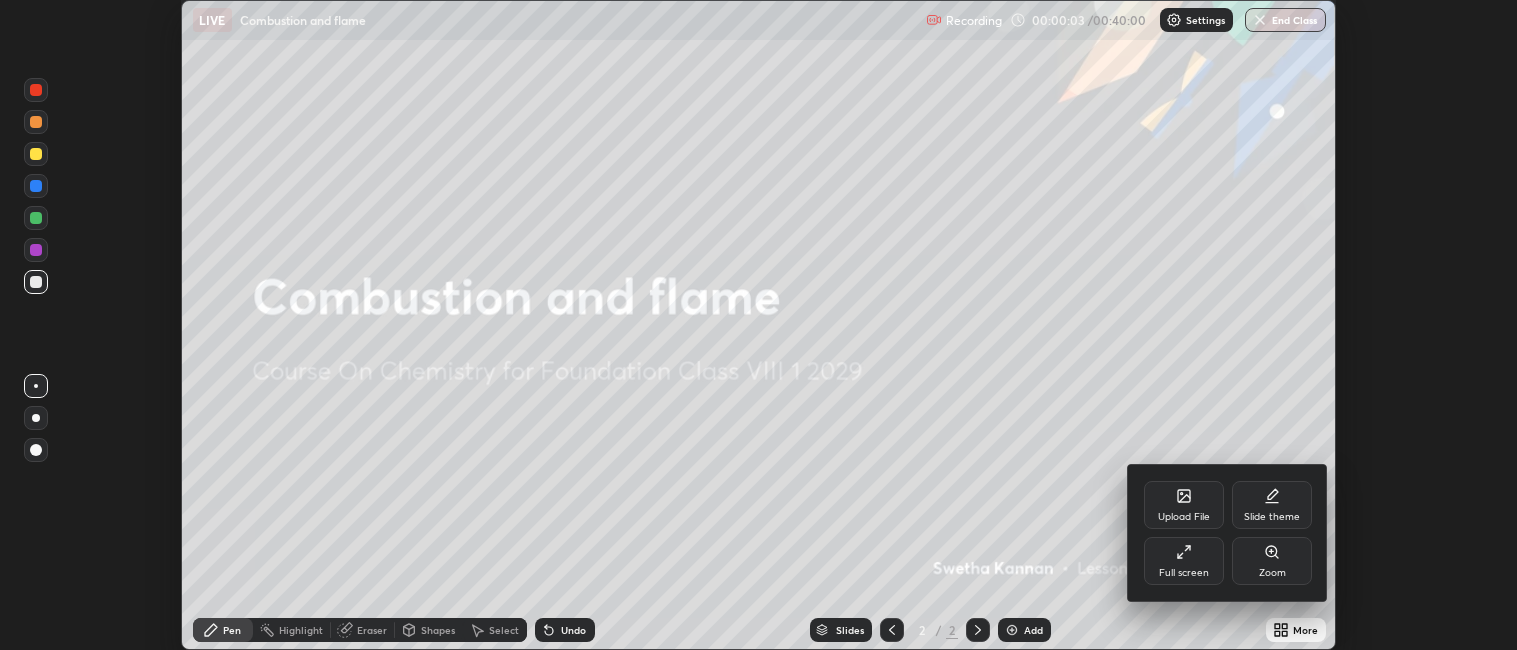 click on "Full screen" at bounding box center (1184, 561) 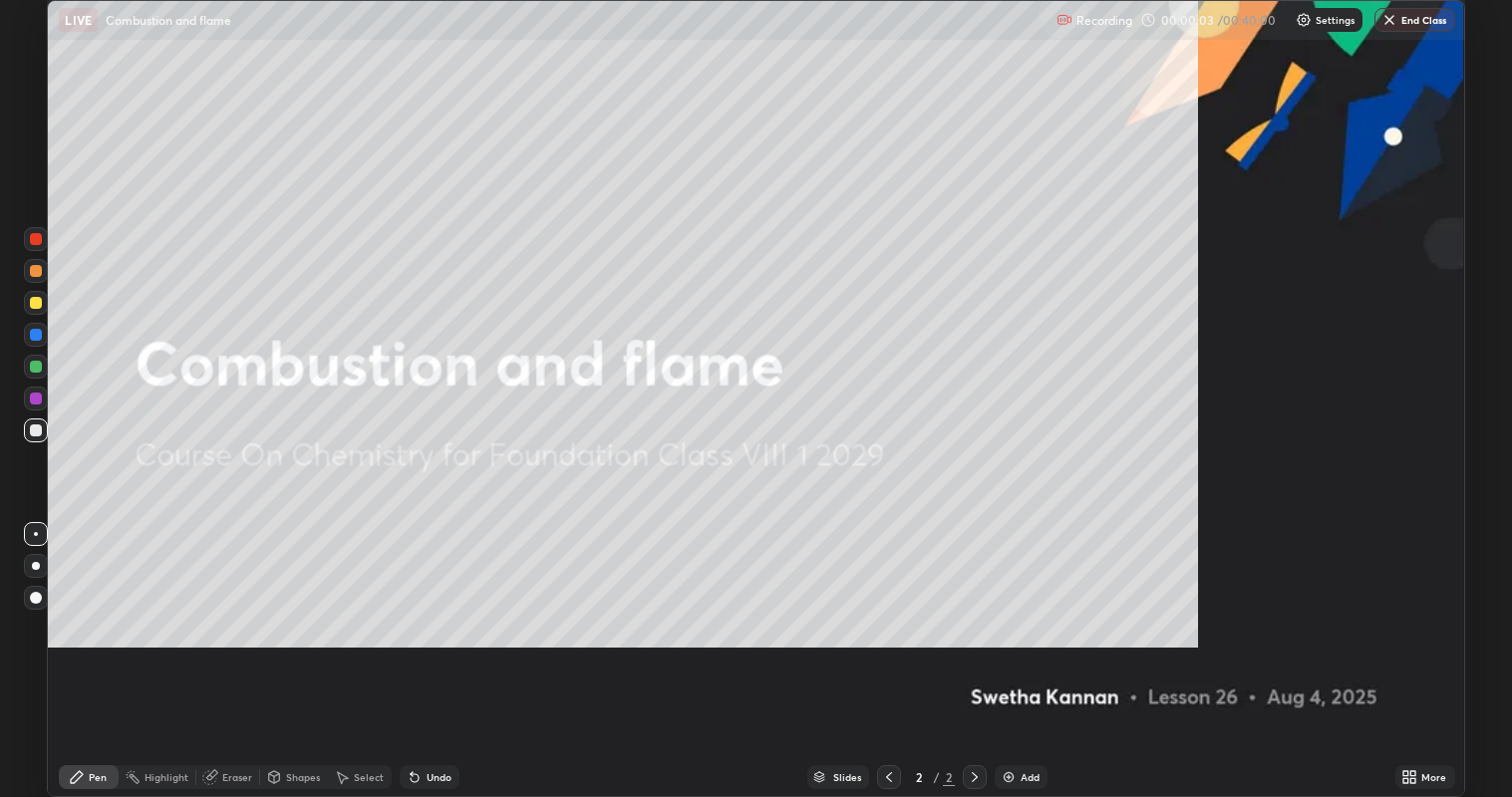 scroll, scrollTop: 98828, scrollLeft: 98157, axis: both 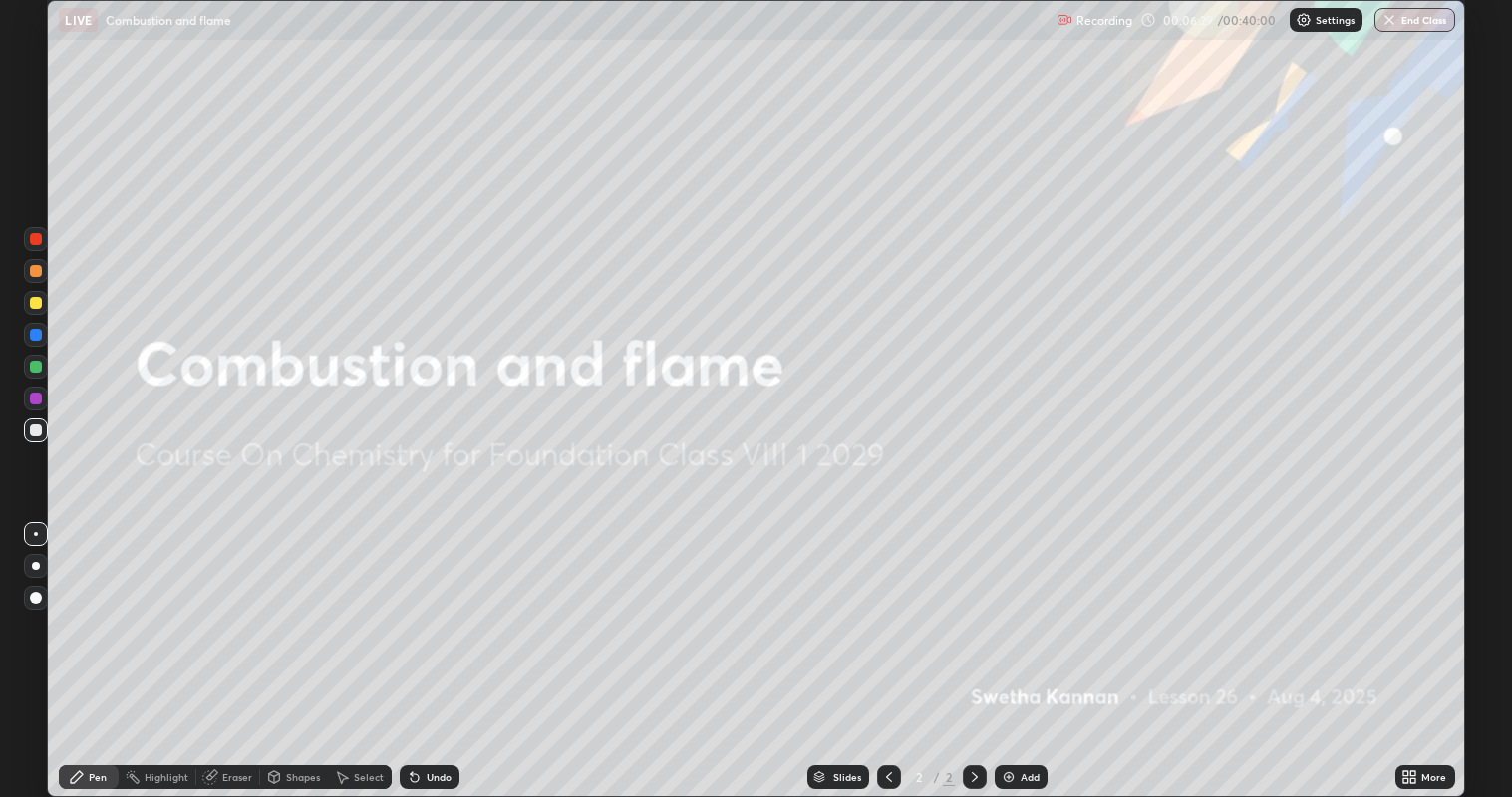 click at bounding box center (1009, 777) 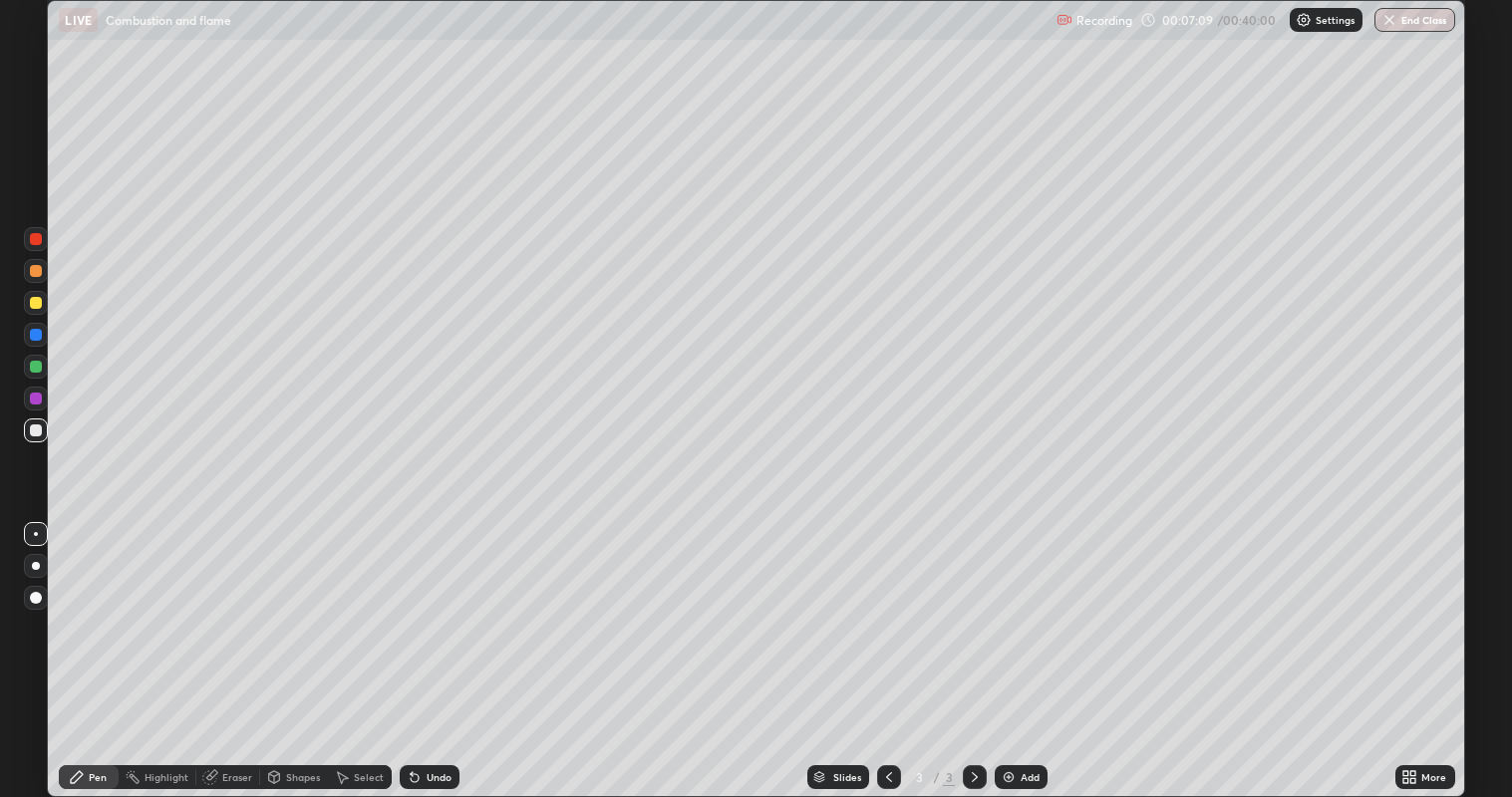 click at bounding box center (36, 271) 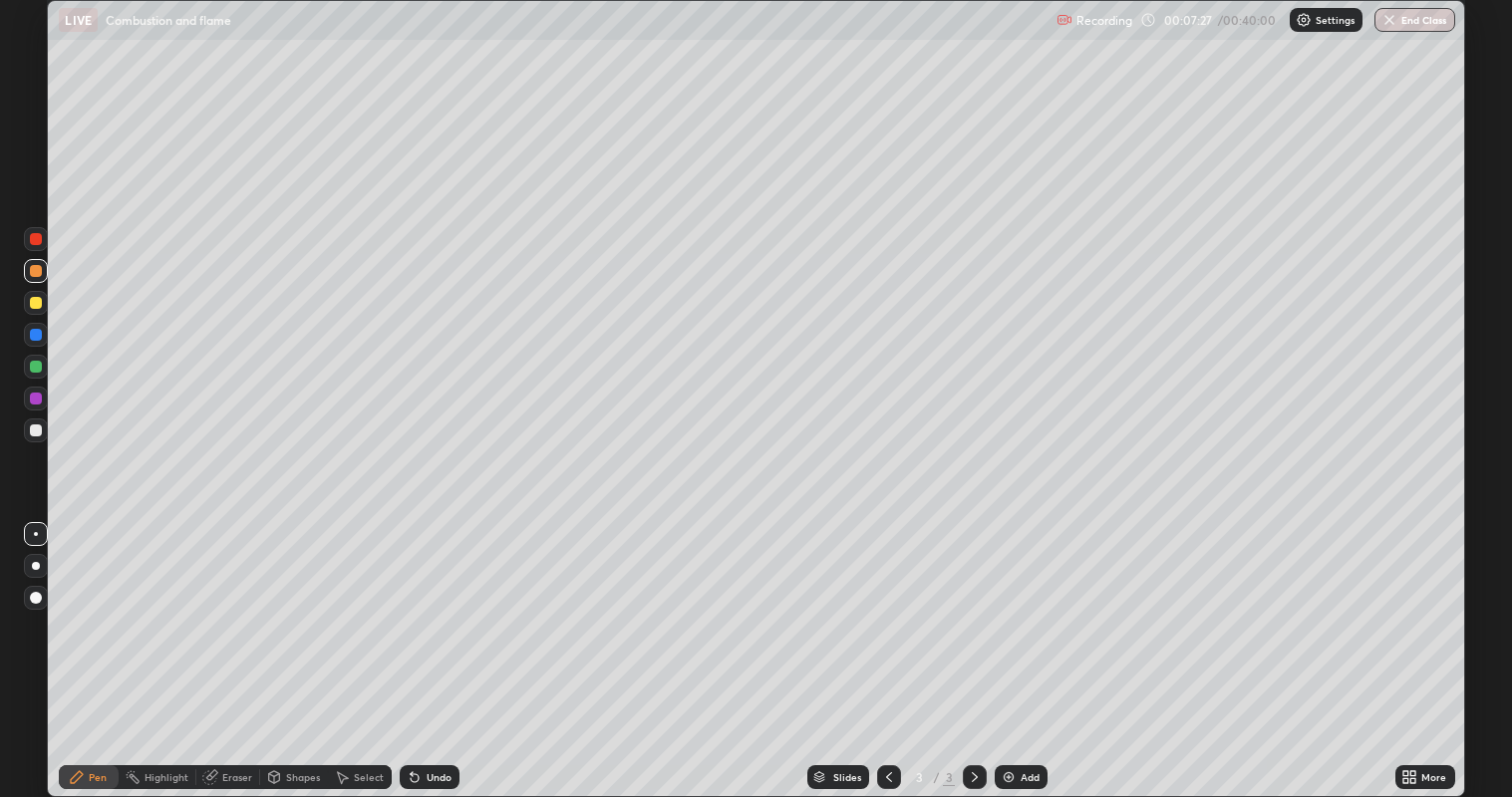 click on "Setting up your live class" at bounding box center (756, 398) 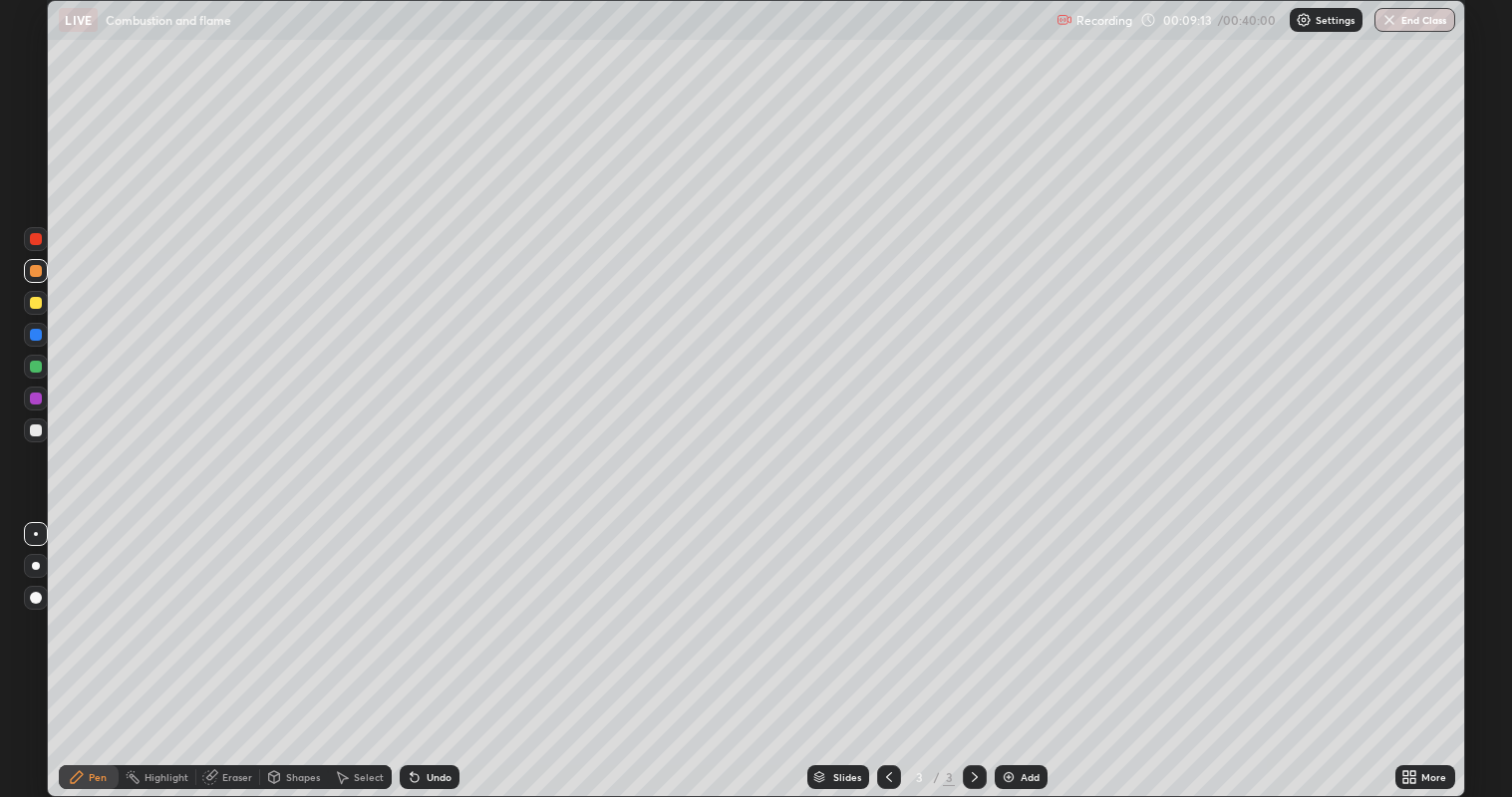 click at bounding box center [36, 367] 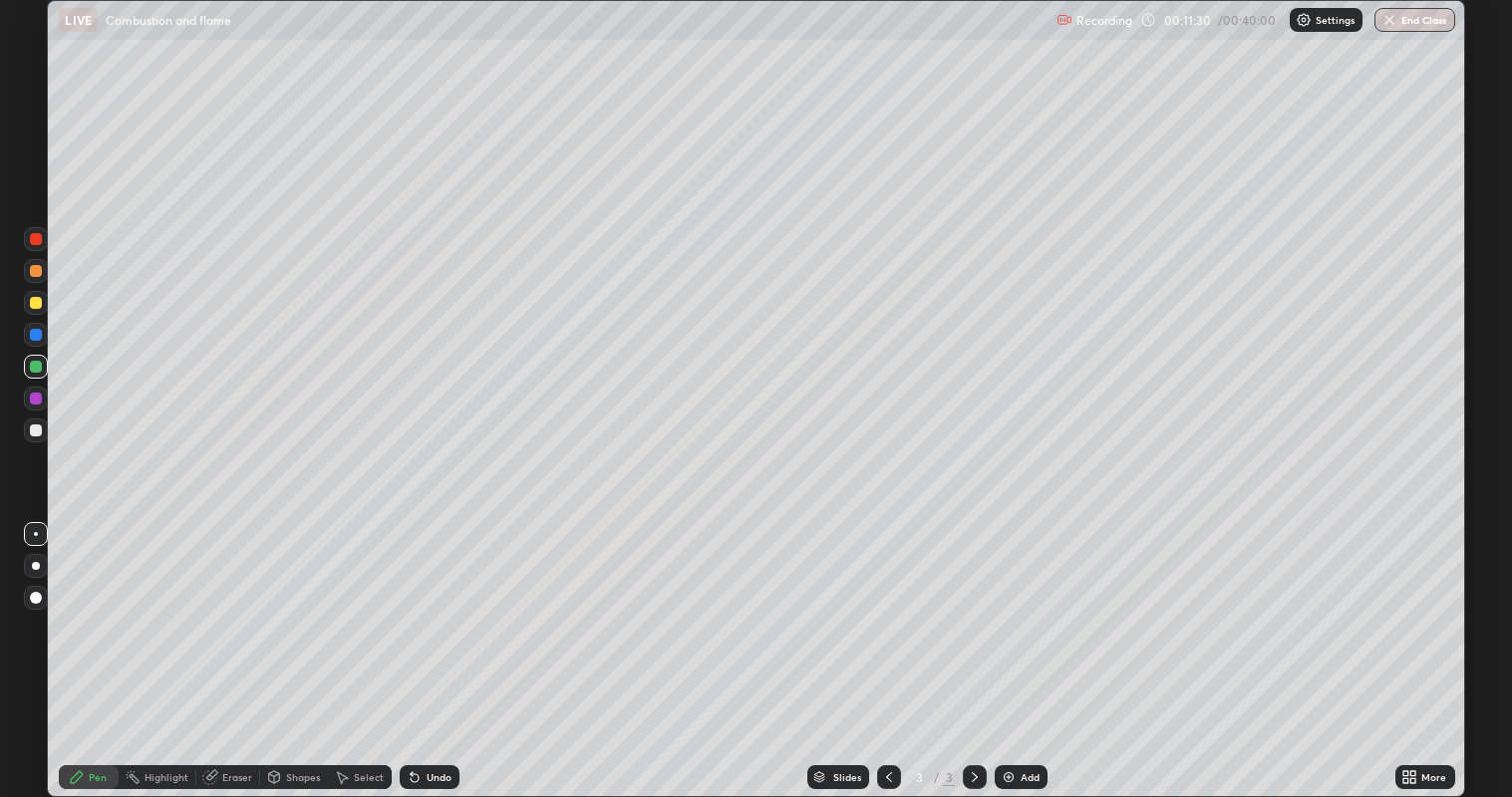 click at bounding box center [36, 303] 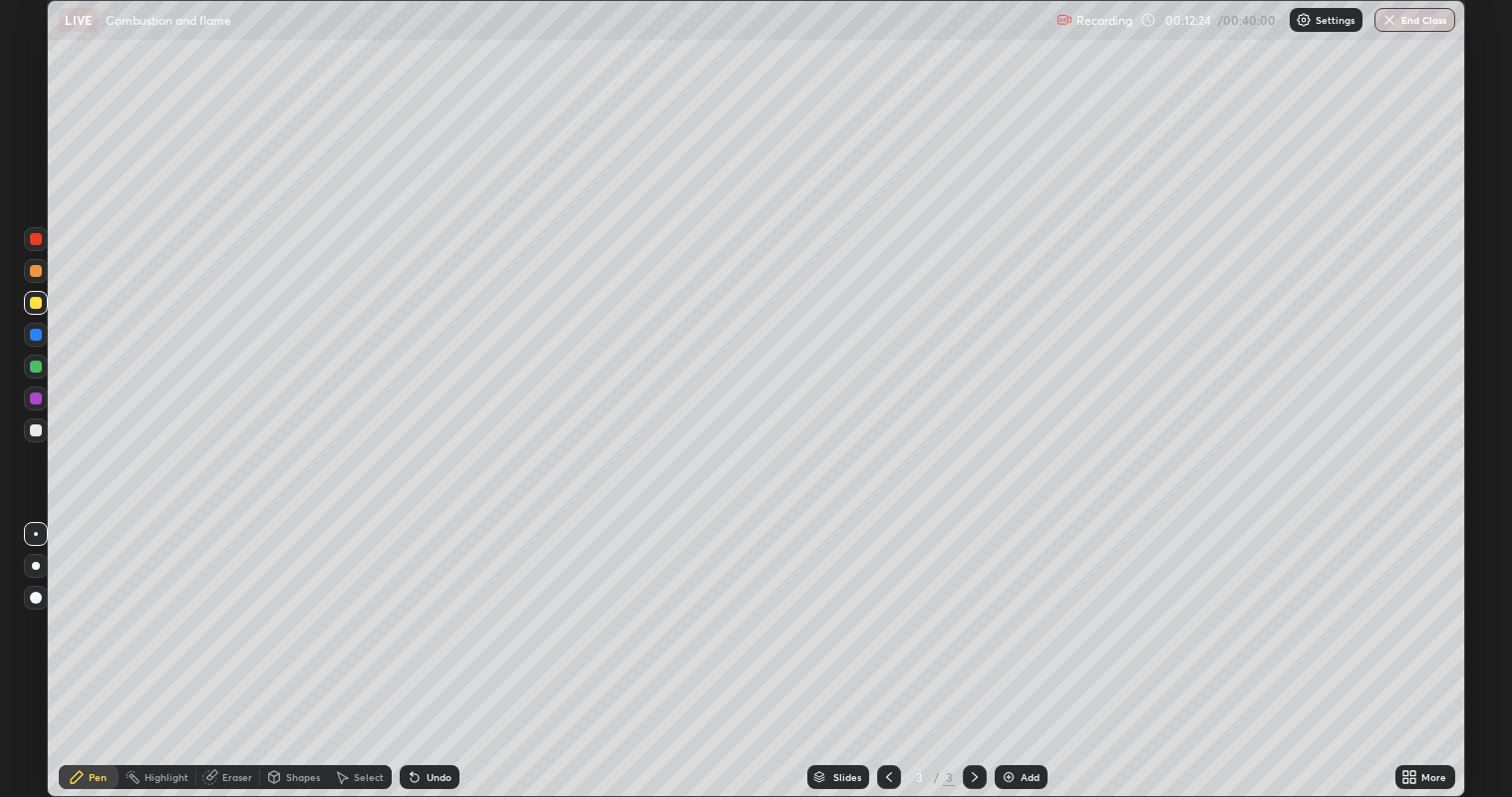 click at bounding box center (1009, 777) 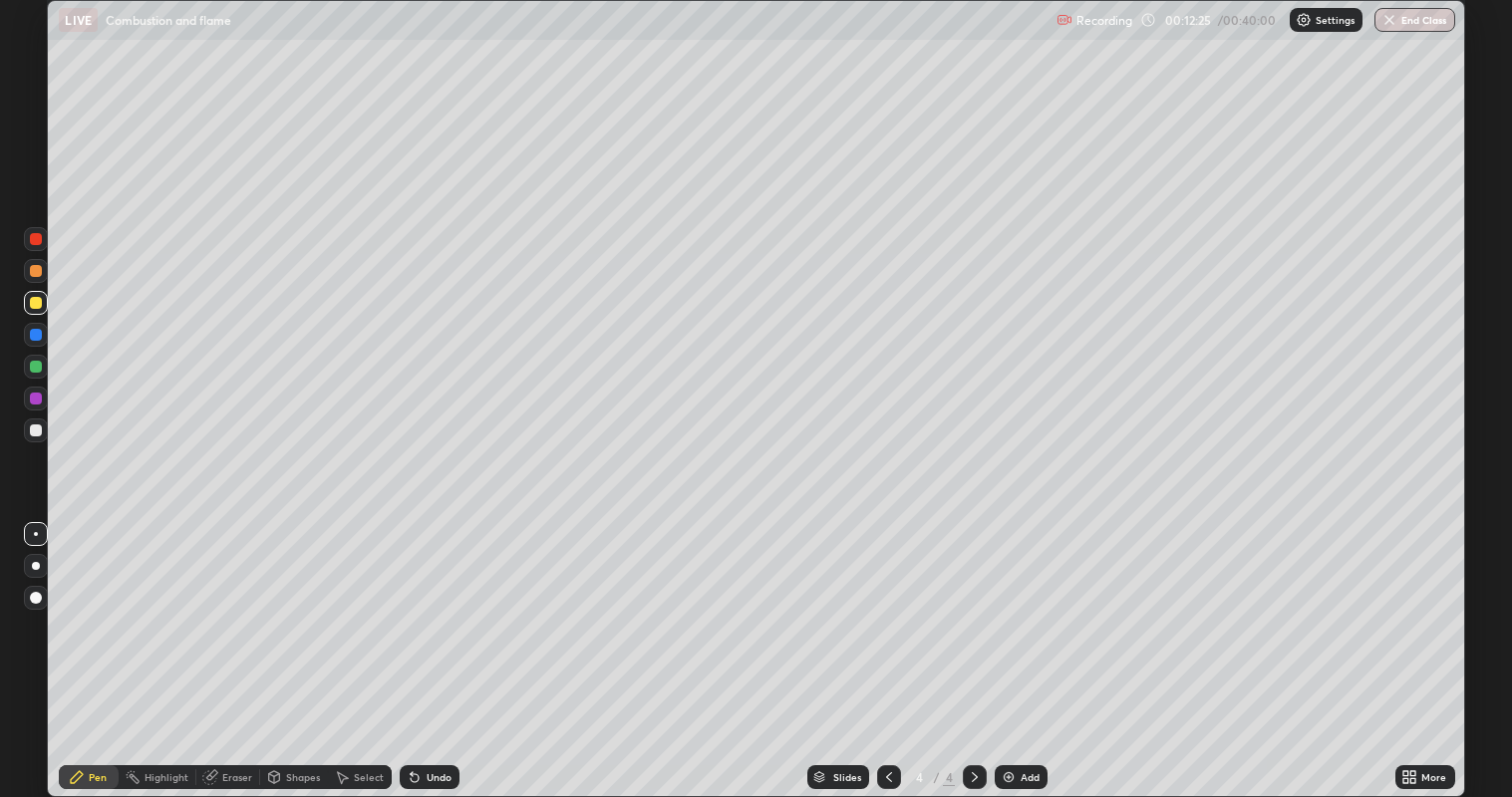 click at bounding box center [36, 398] 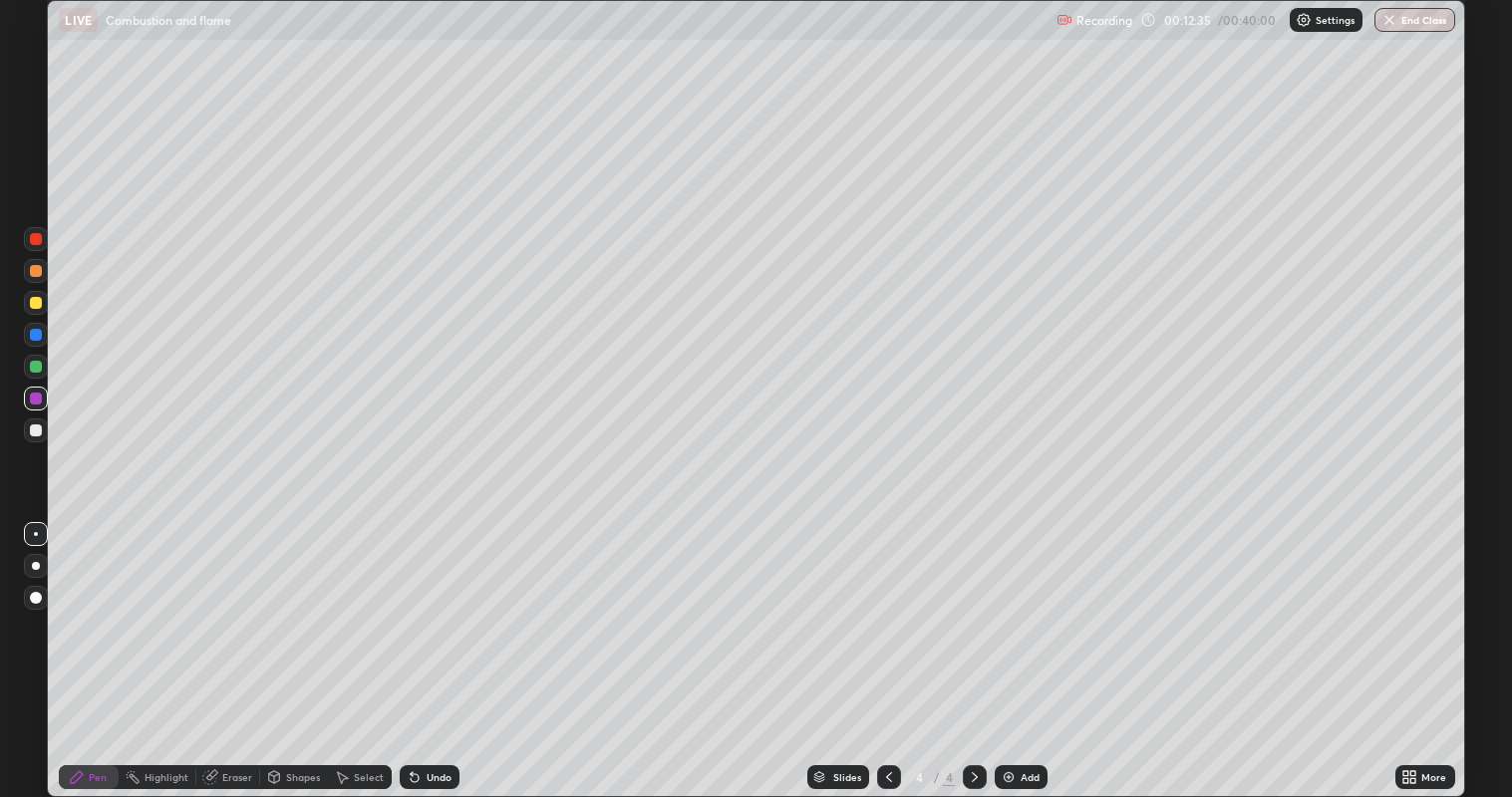 click at bounding box center [36, 367] 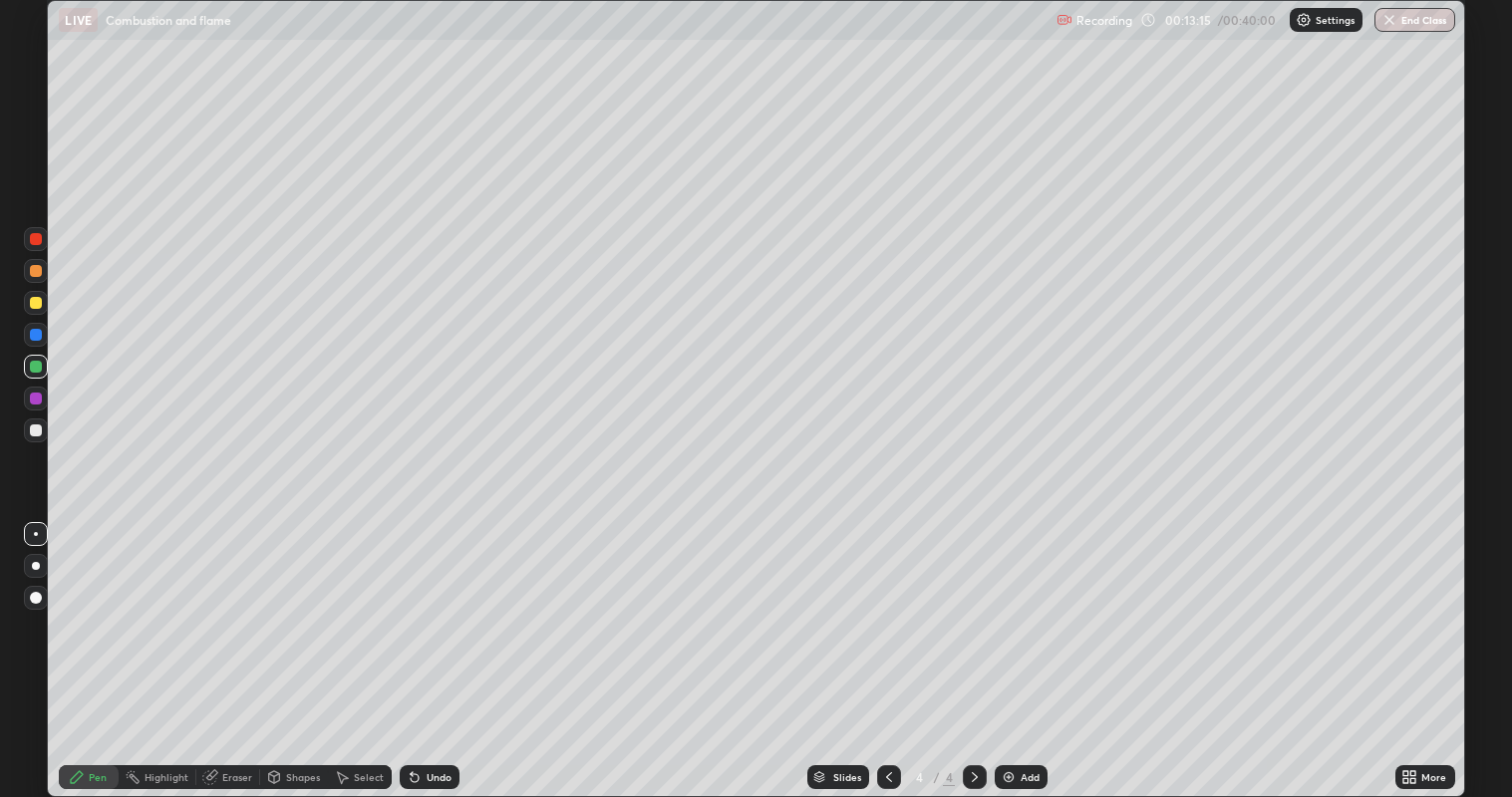 click at bounding box center [36, 398] 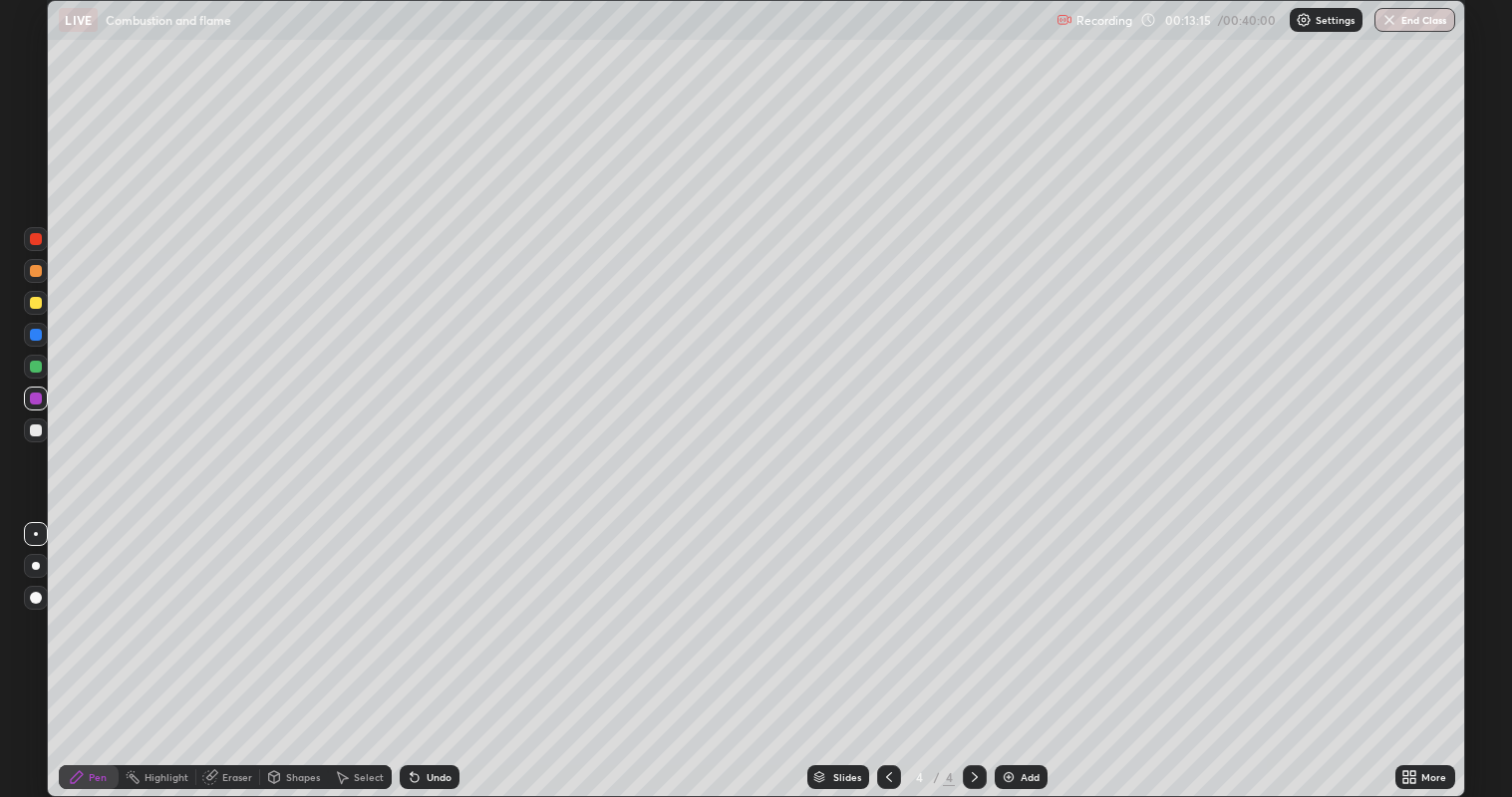 click at bounding box center [36, 303] 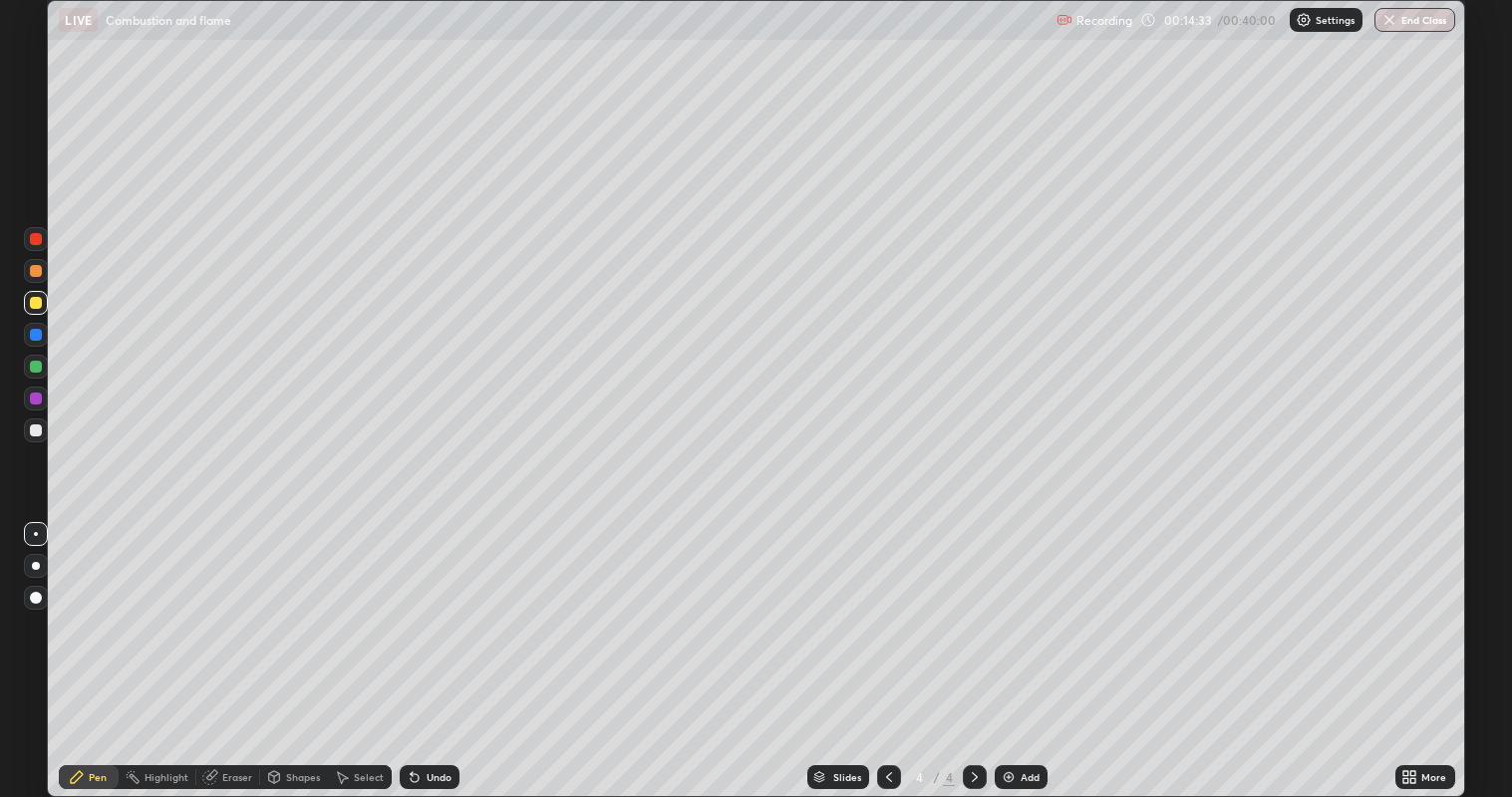 click at bounding box center [36, 398] 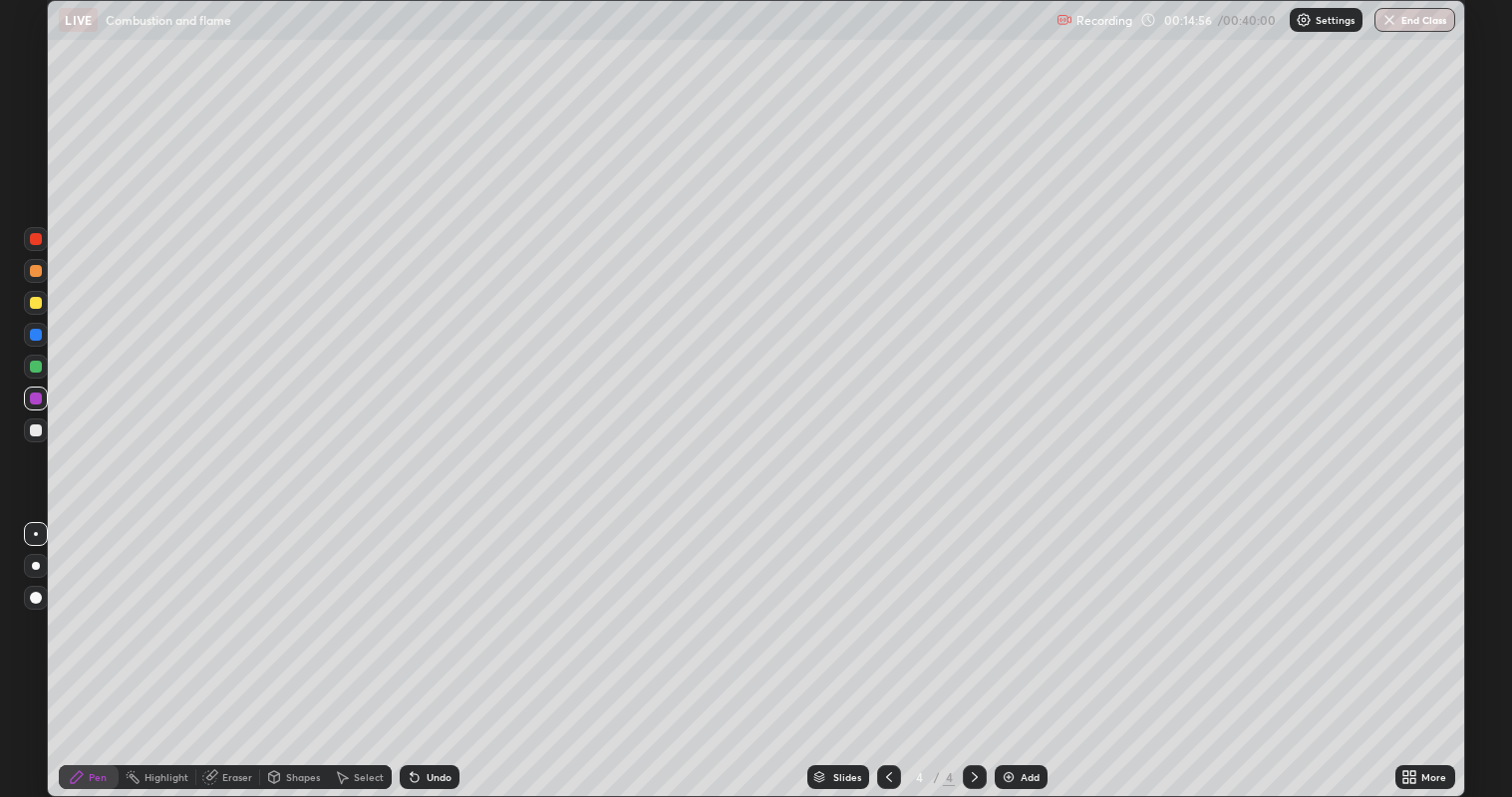 click at bounding box center (36, 335) 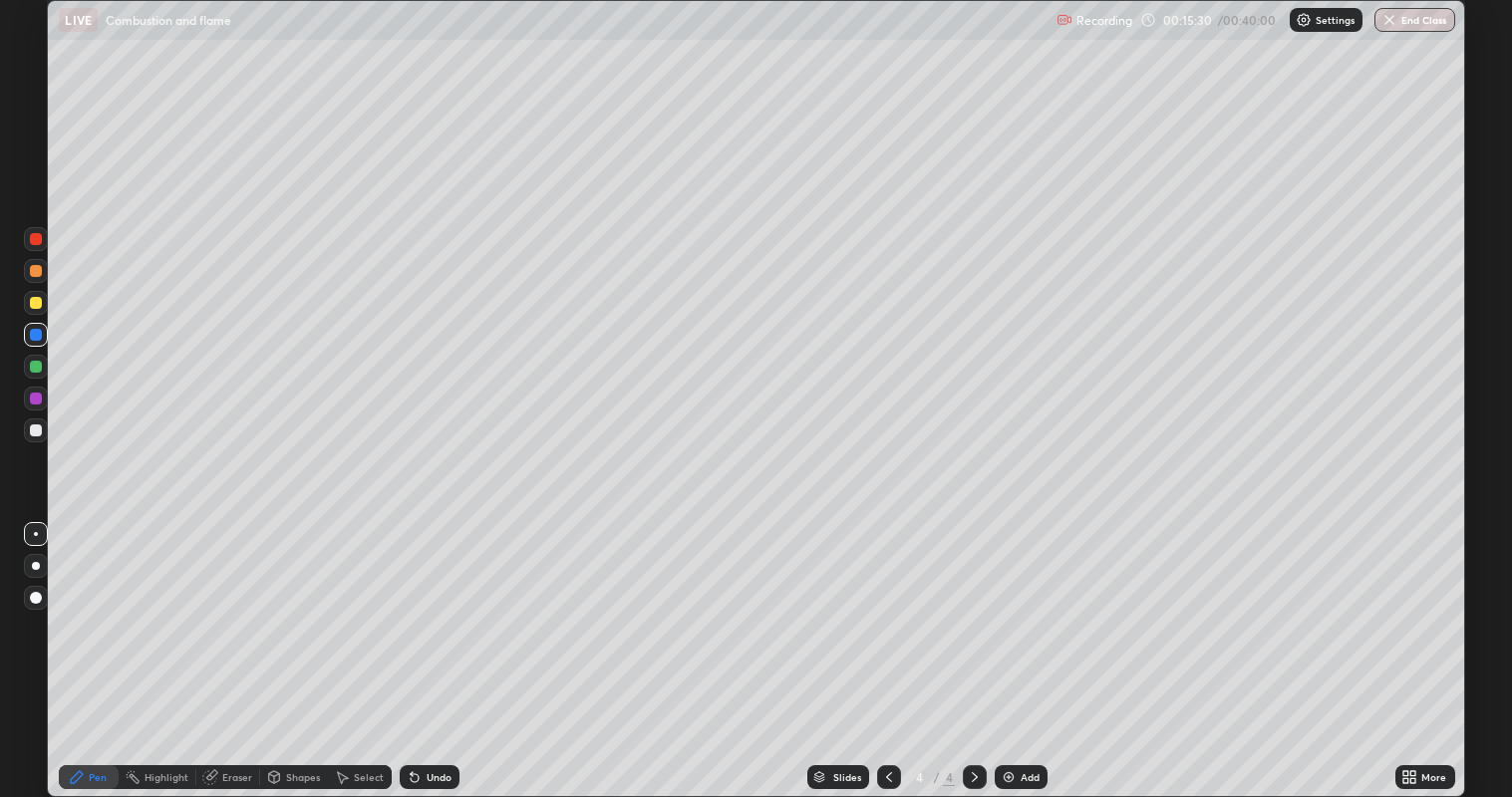 click at bounding box center (36, 303) 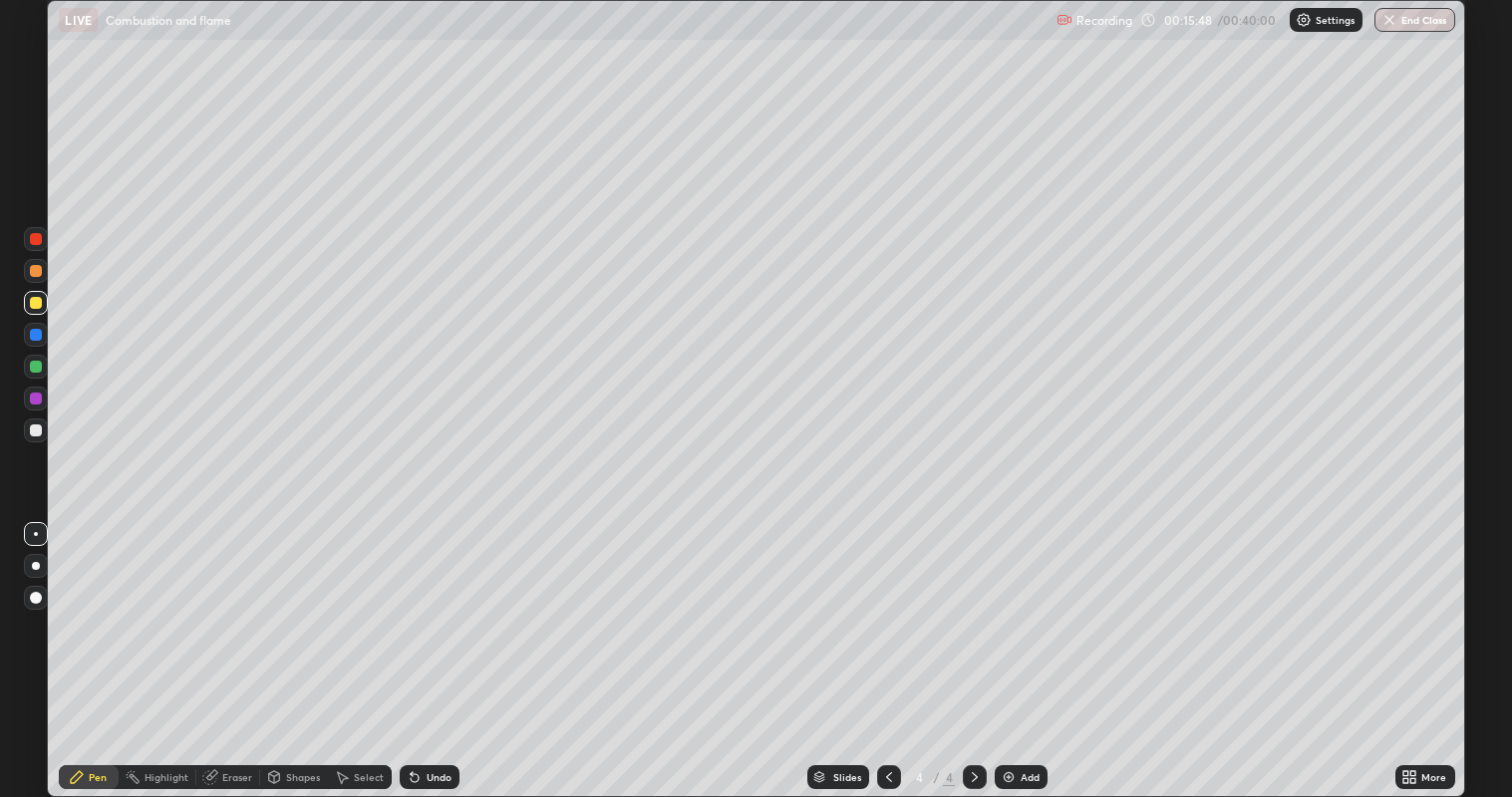click at bounding box center [36, 398] 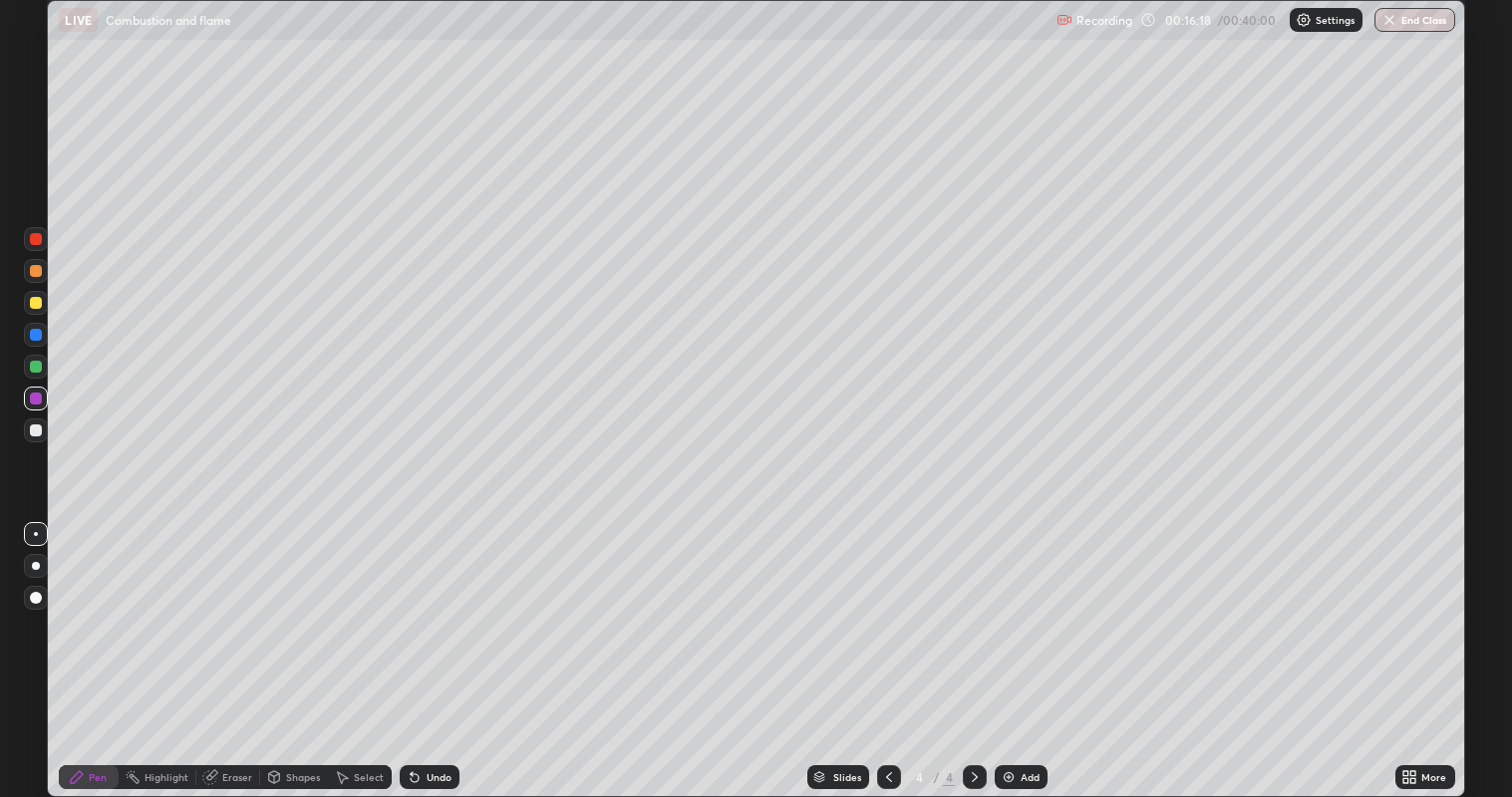 click at bounding box center (36, 430) 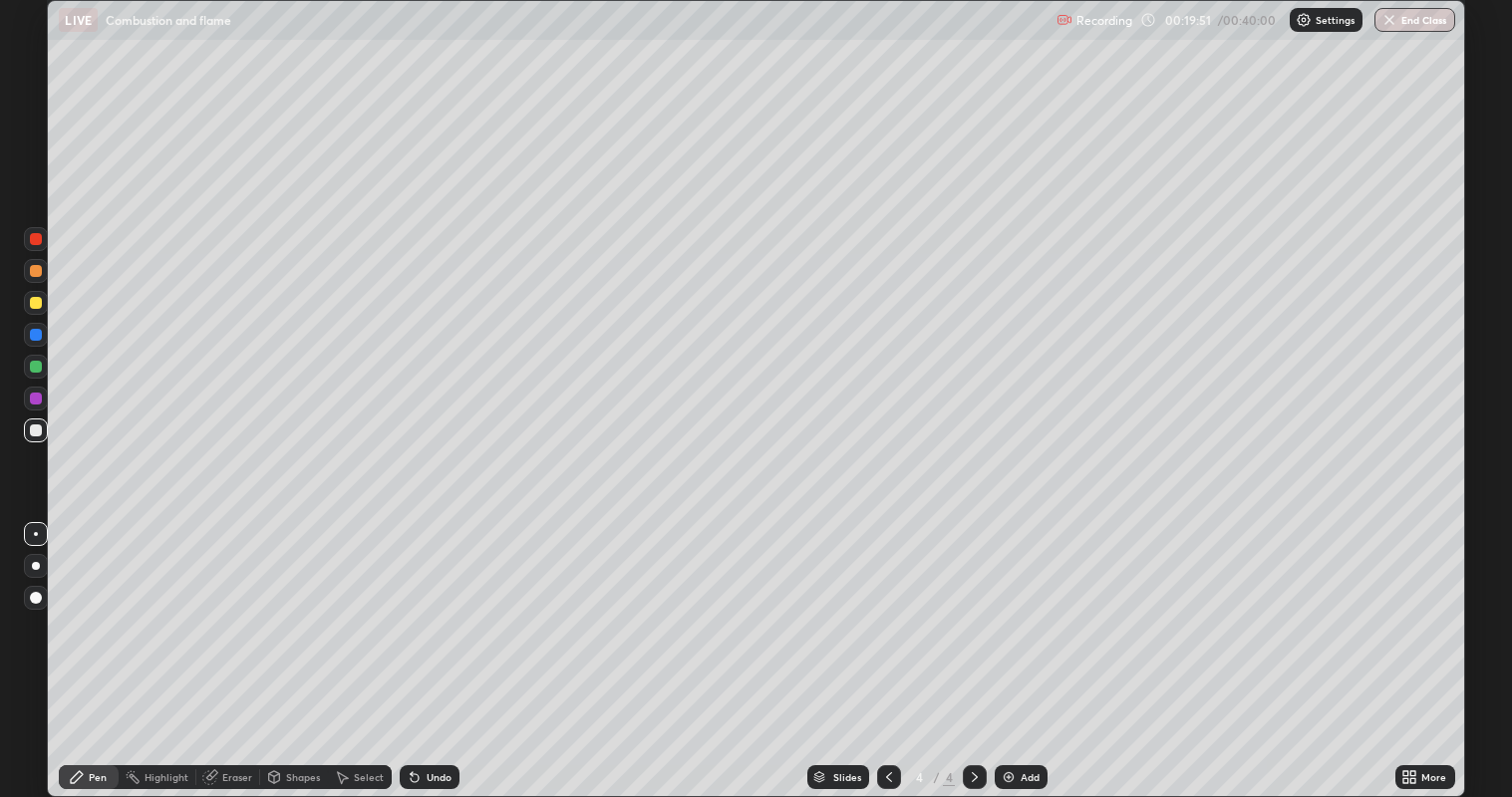 click at bounding box center (36, 303) 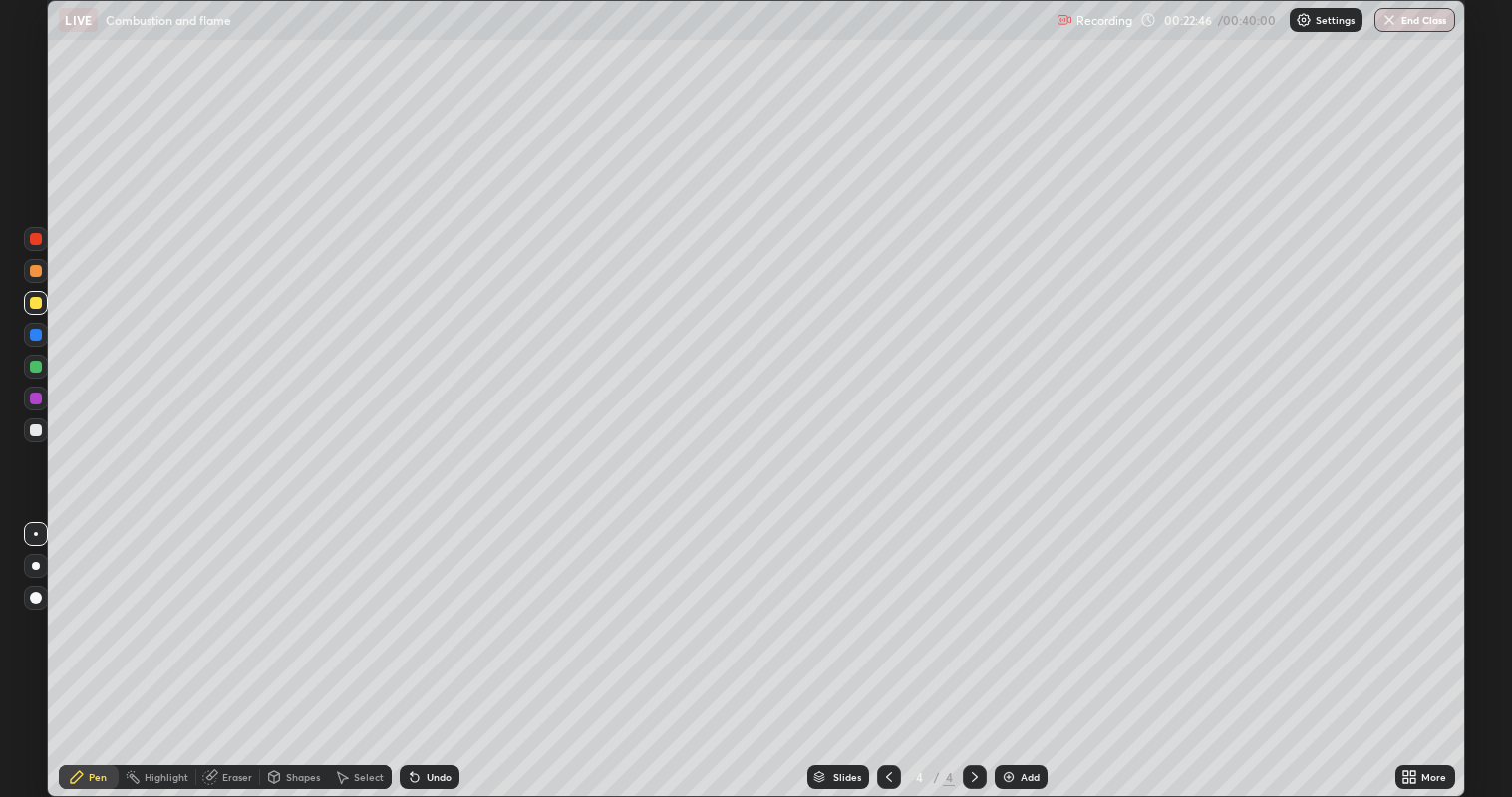 click on "Add" at bounding box center [1021, 777] 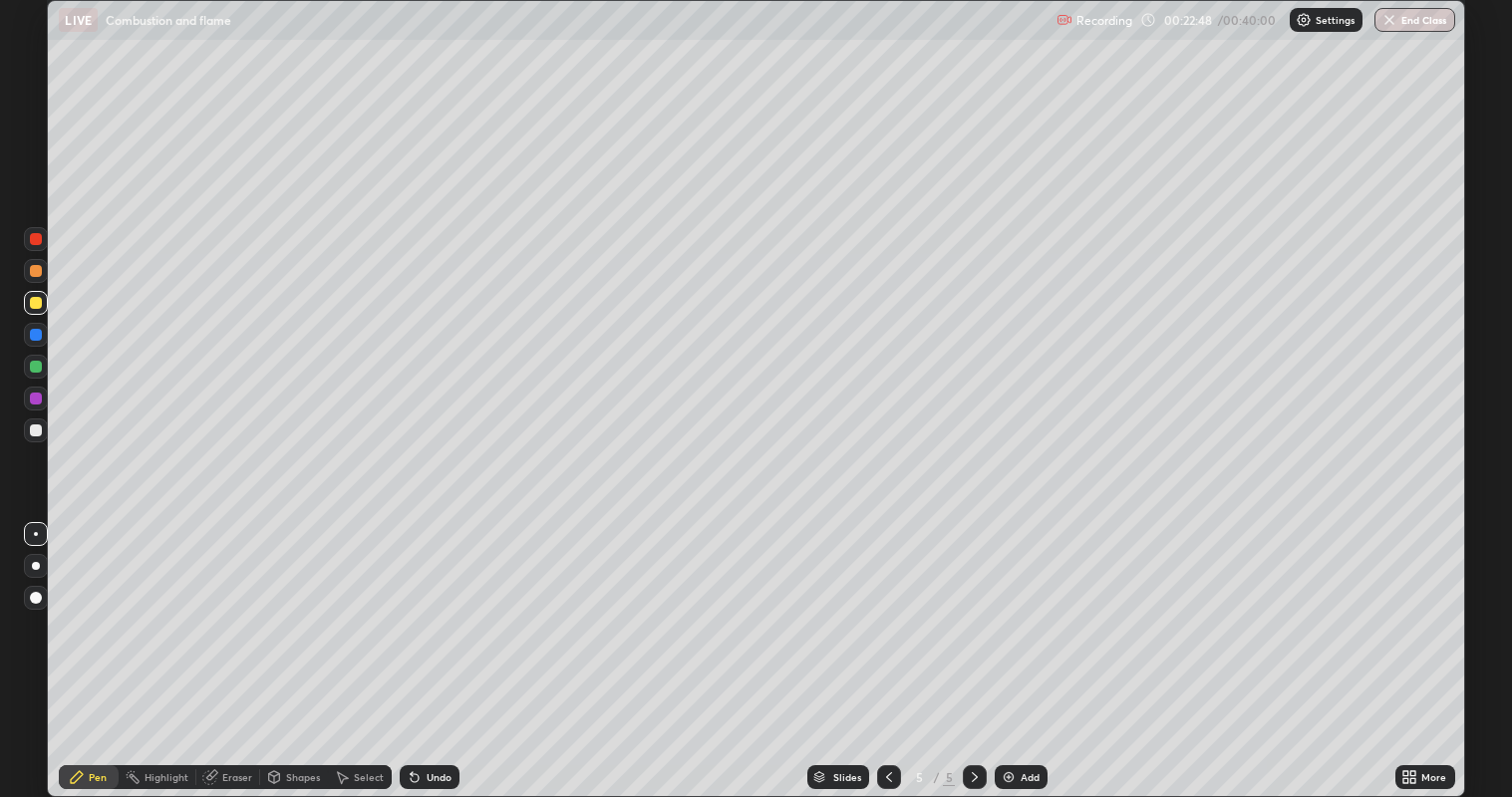click at bounding box center (36, 335) 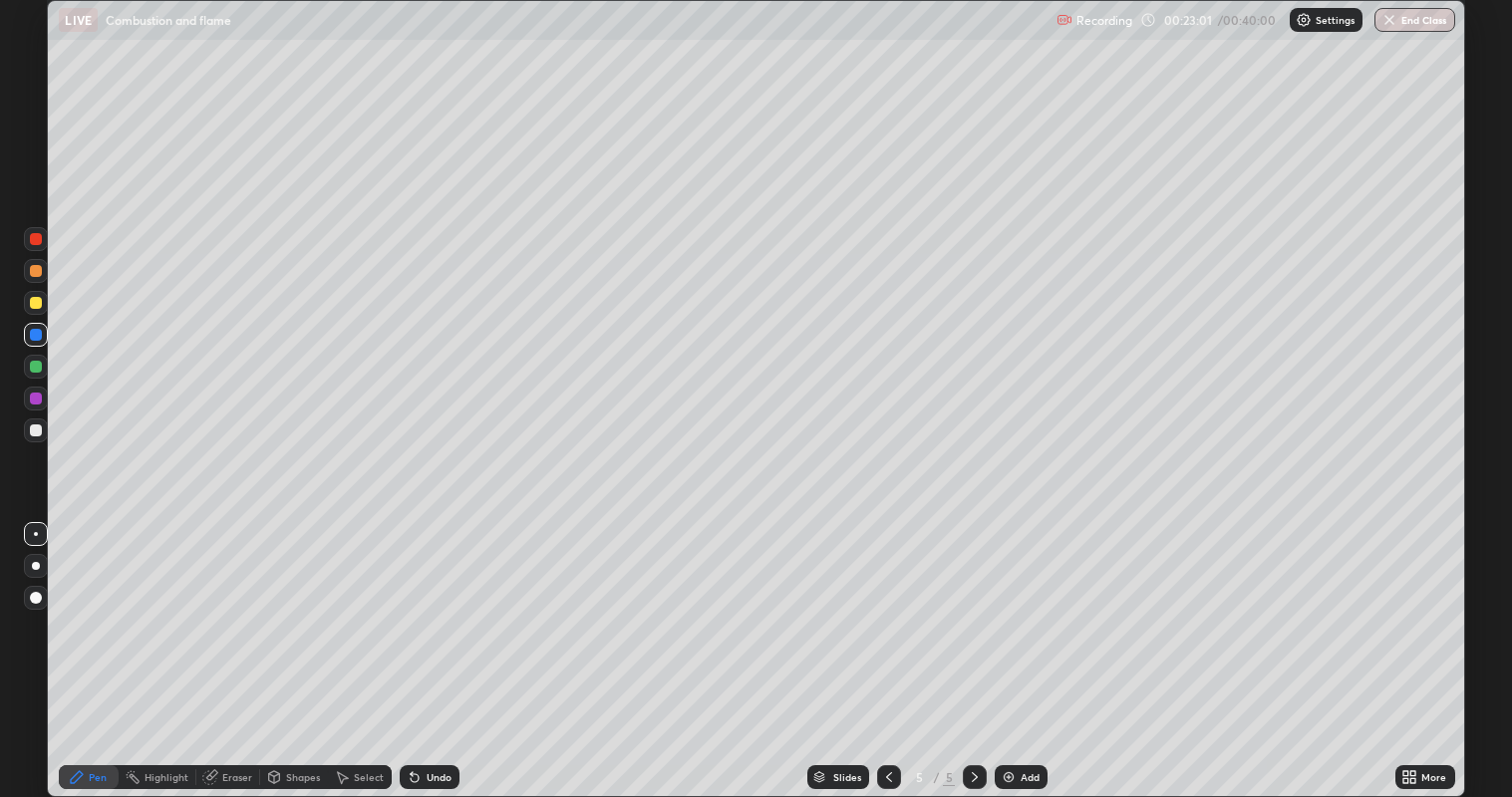 click at bounding box center [36, 430] 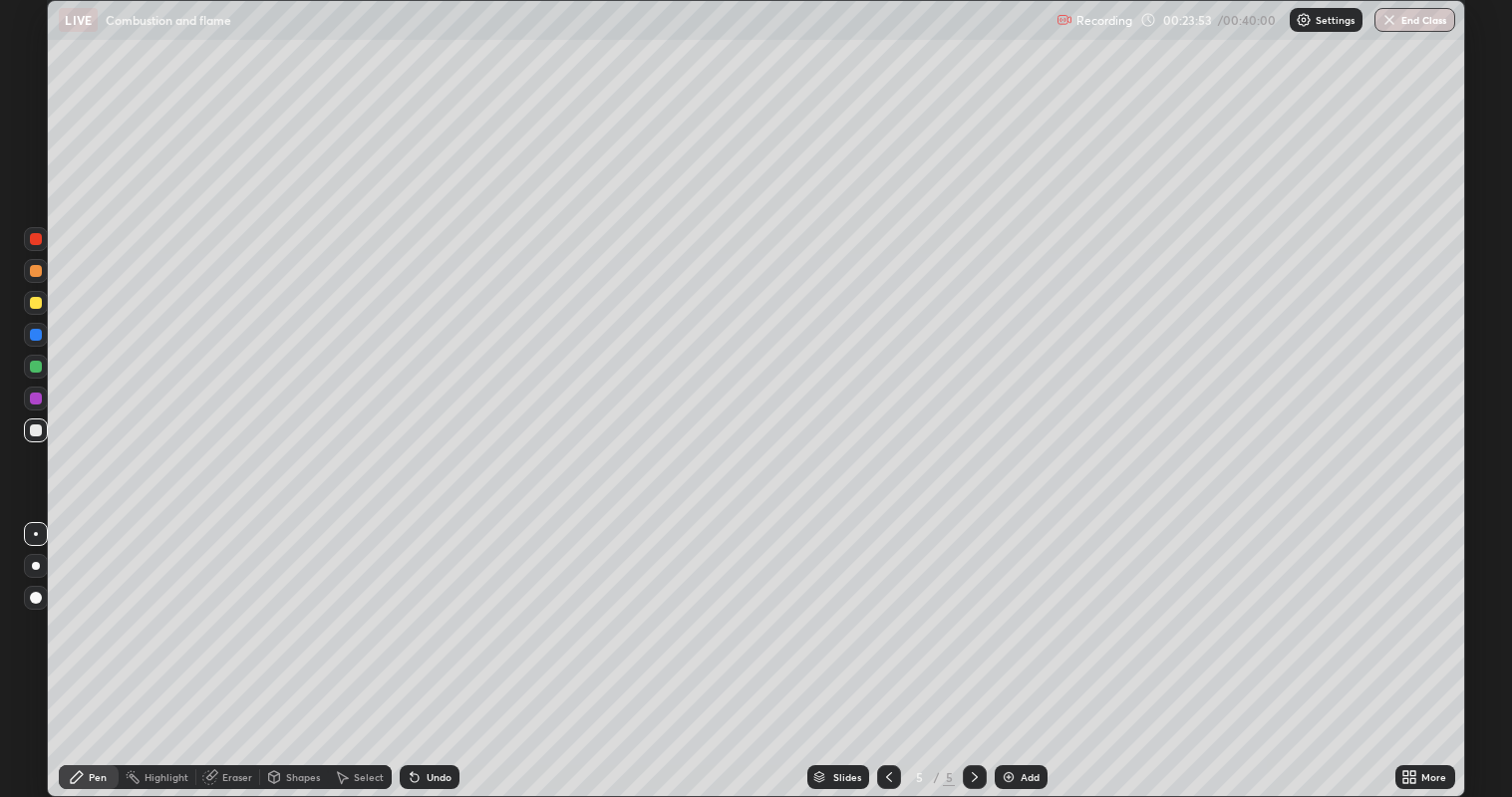 click at bounding box center (36, 335) 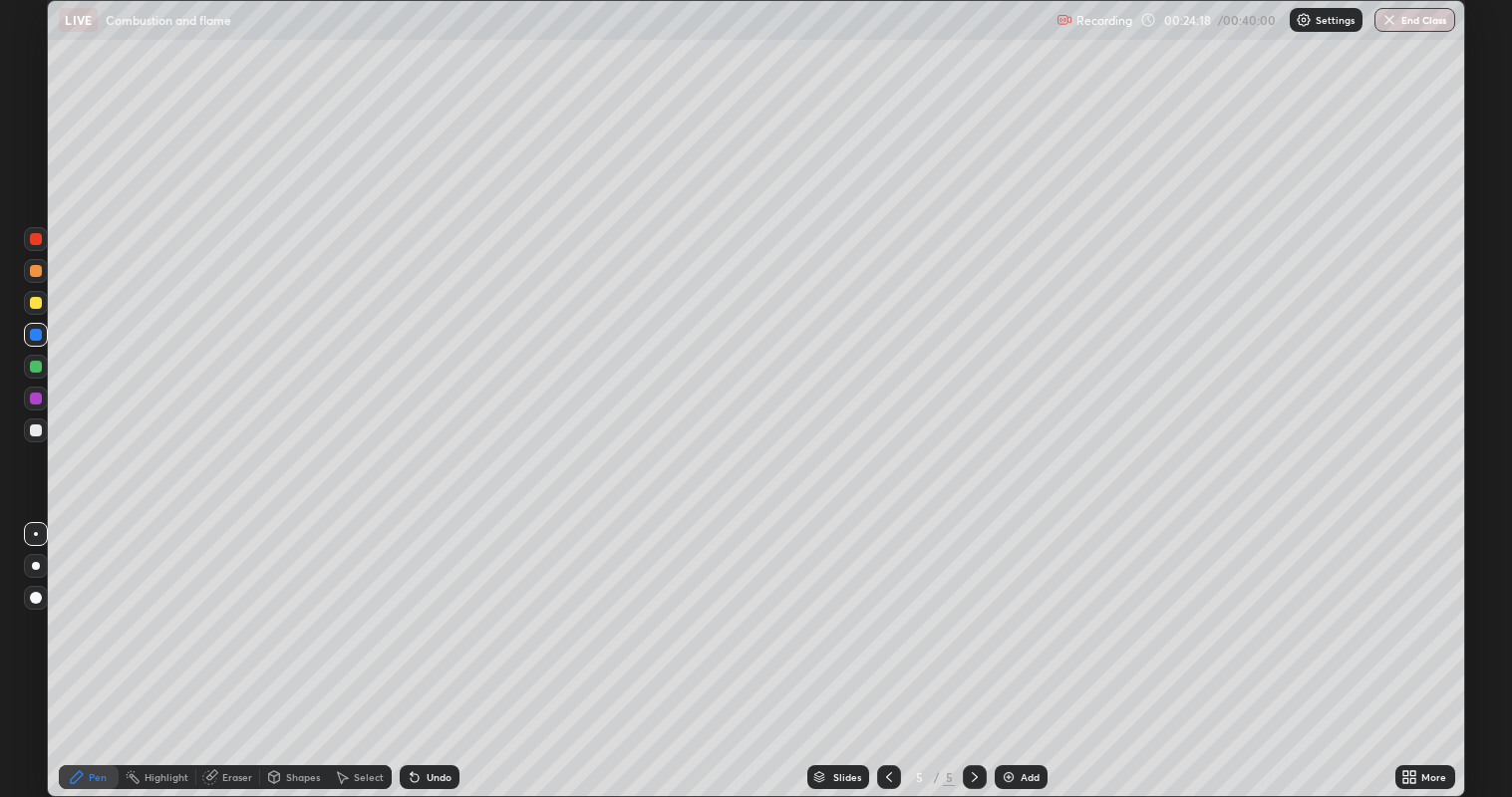 click at bounding box center [36, 430] 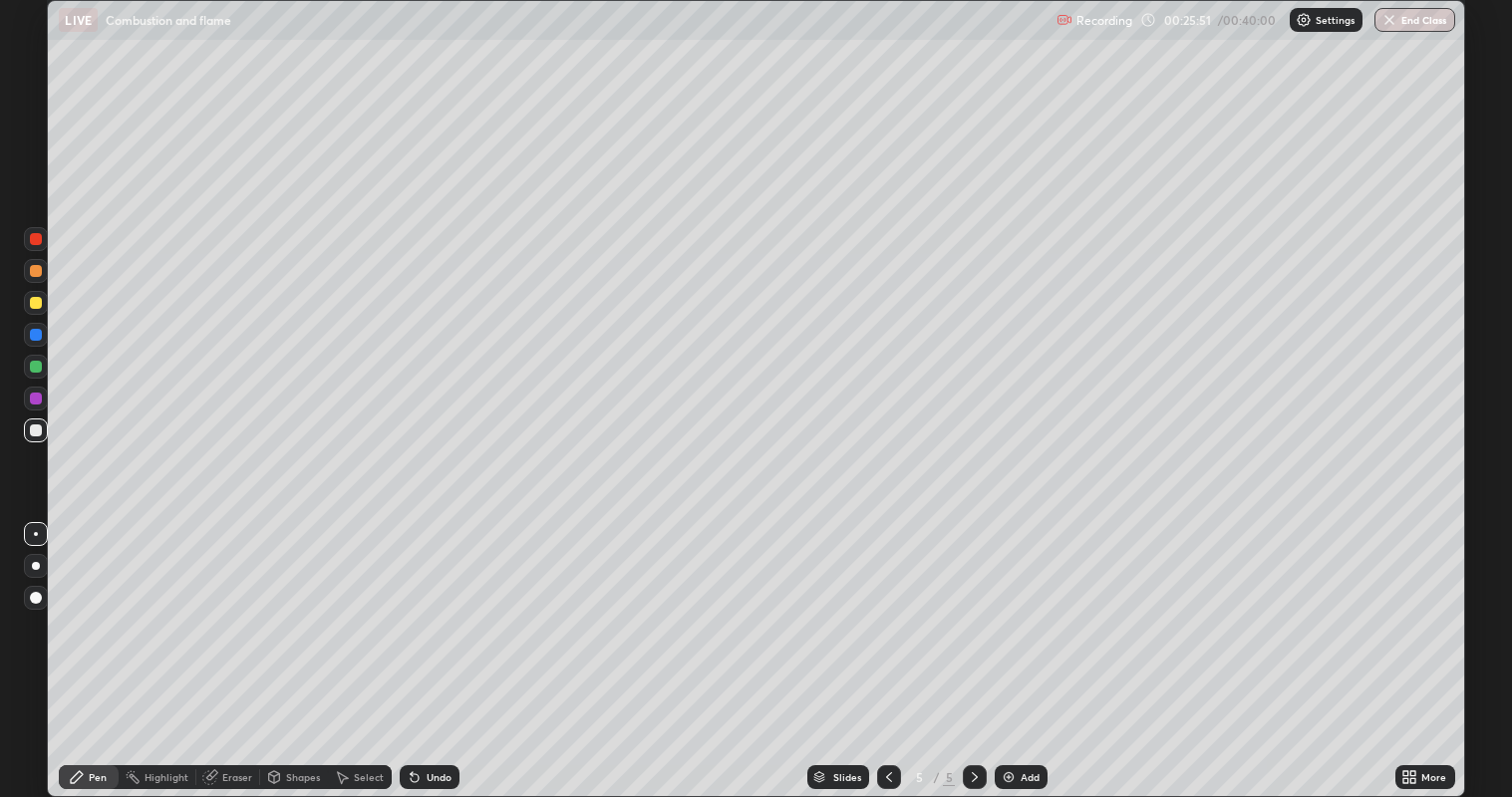 click at bounding box center [36, 398] 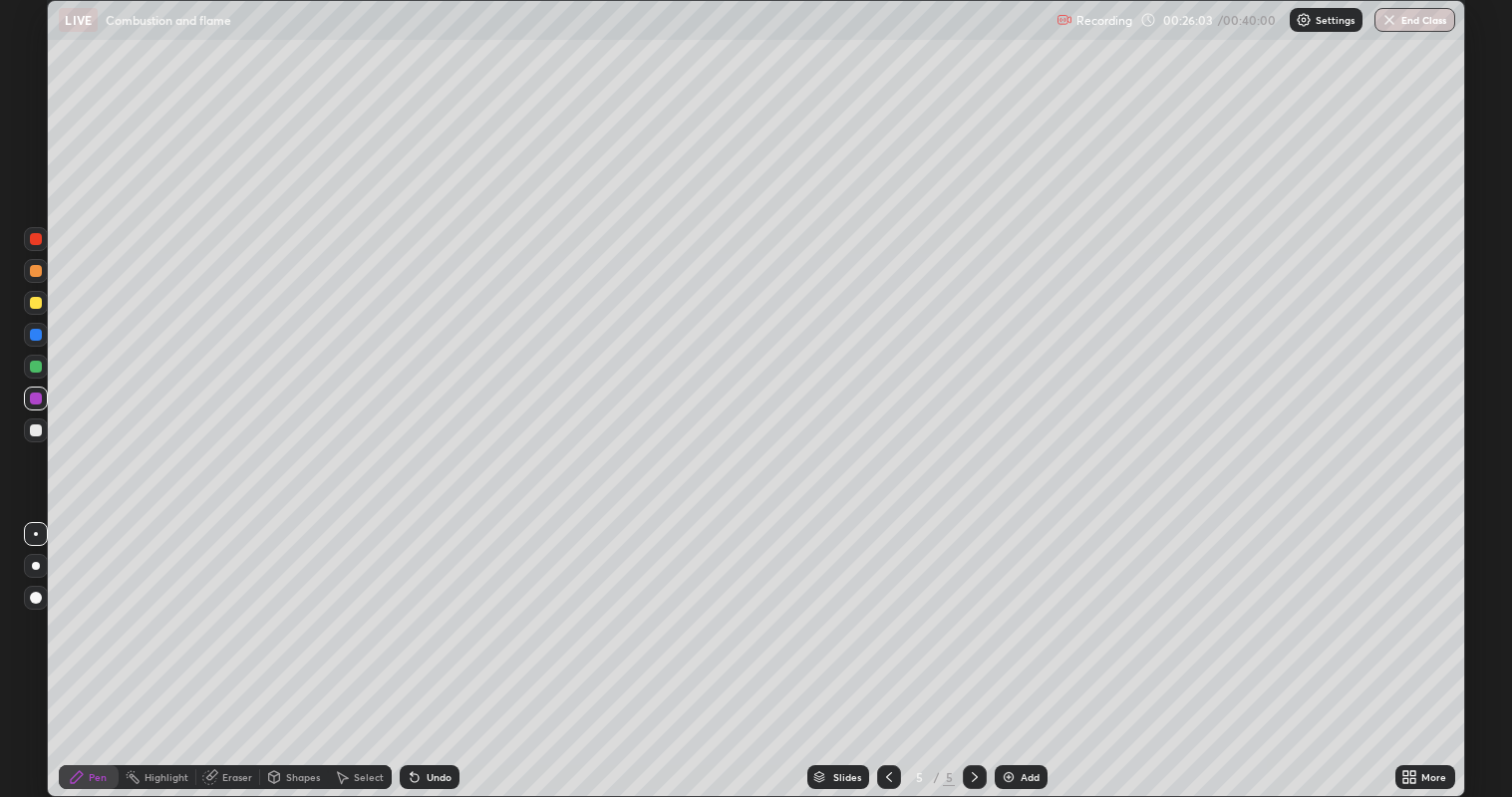 click at bounding box center (36, 430) 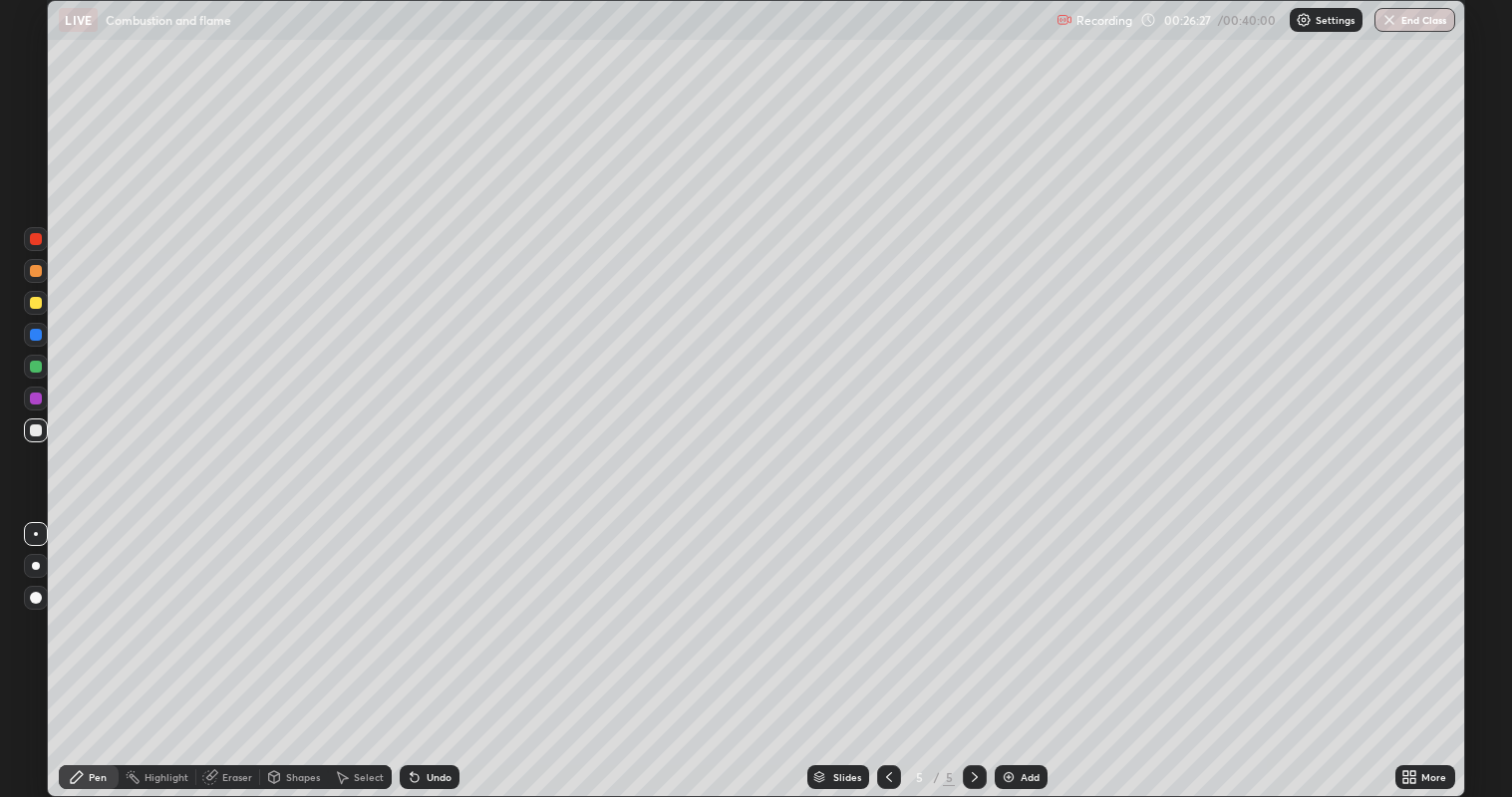 click at bounding box center (36, 239) 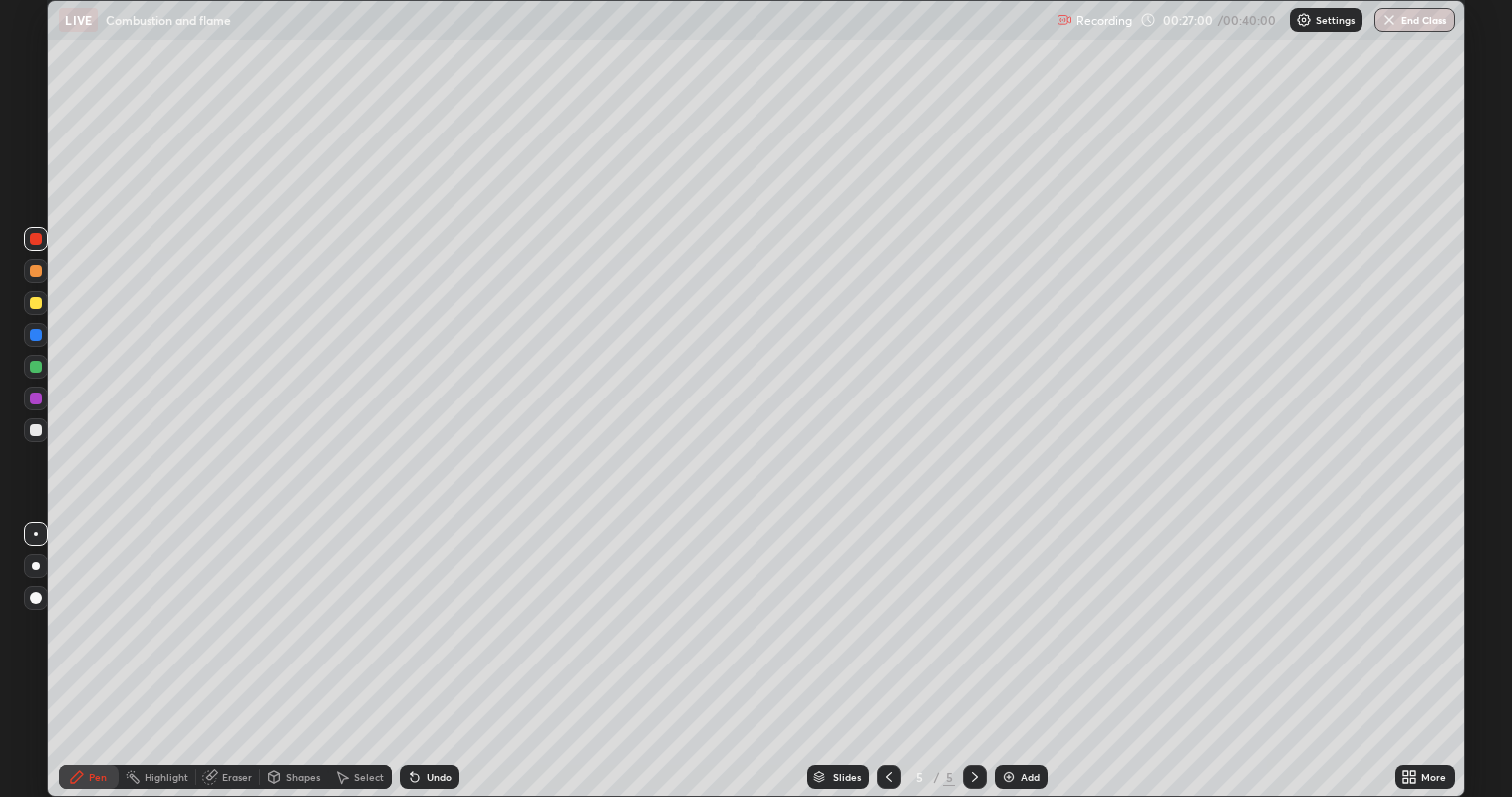click at bounding box center (36, 271) 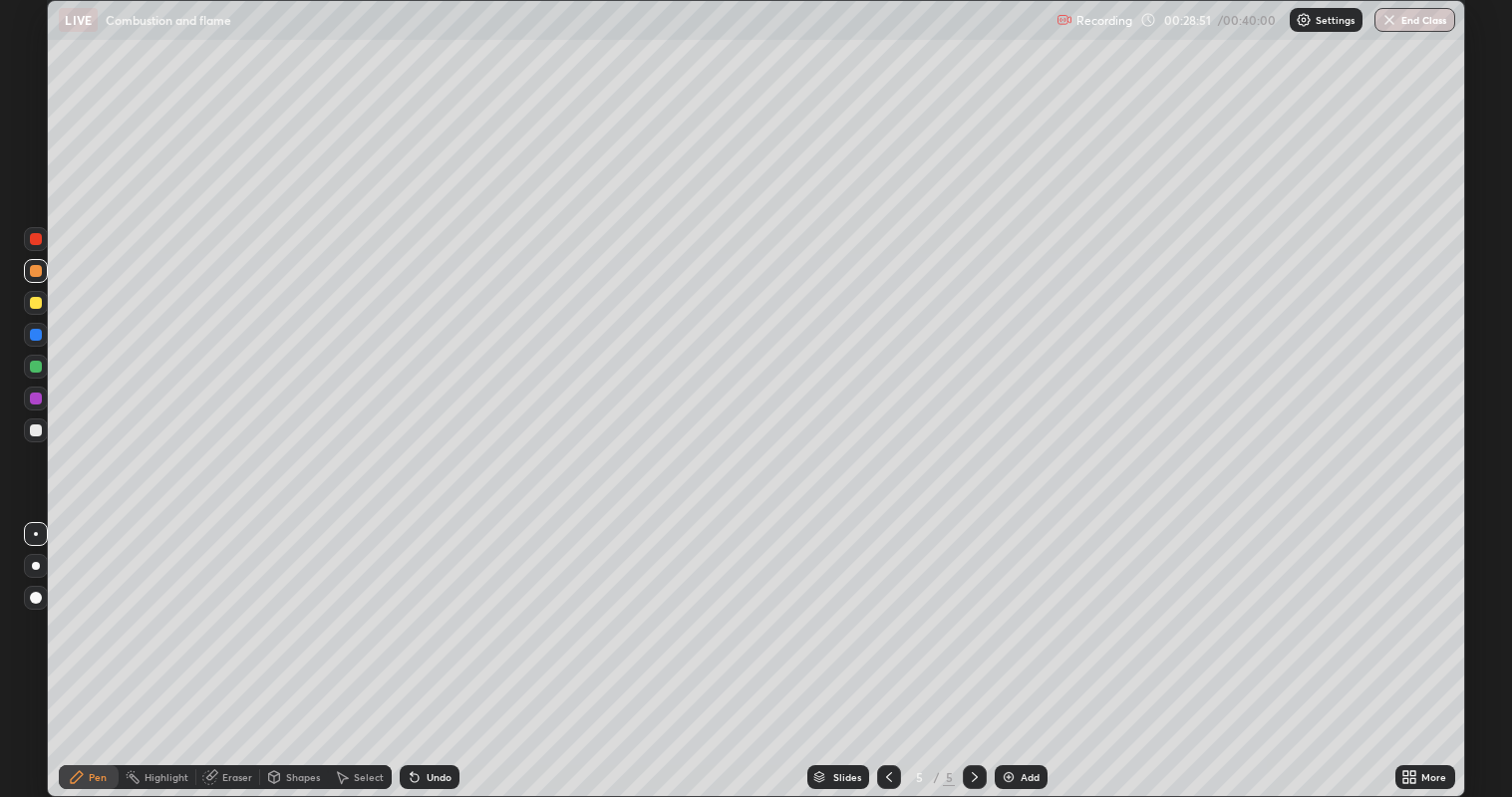 click at bounding box center (36, 398) 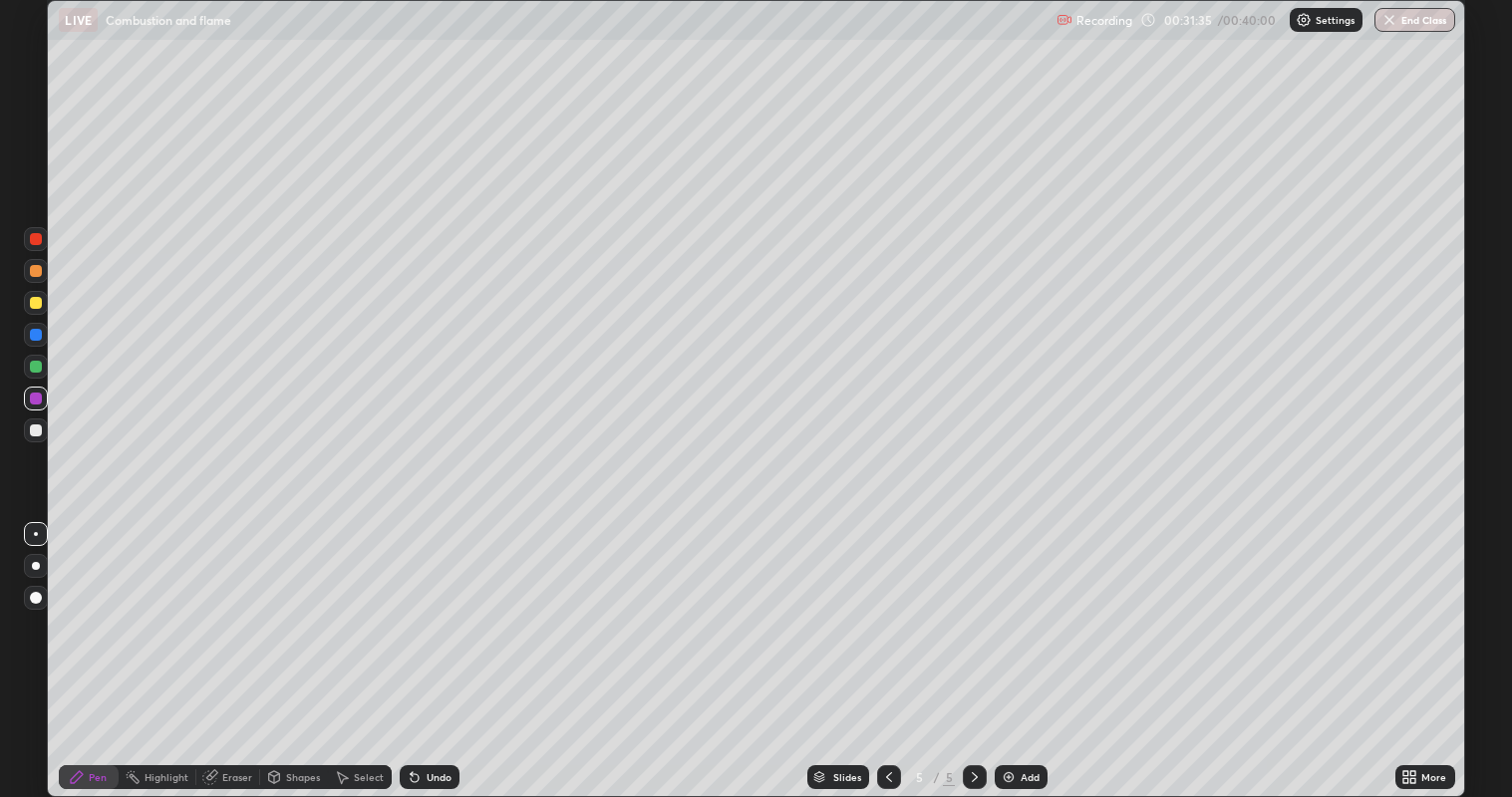 click 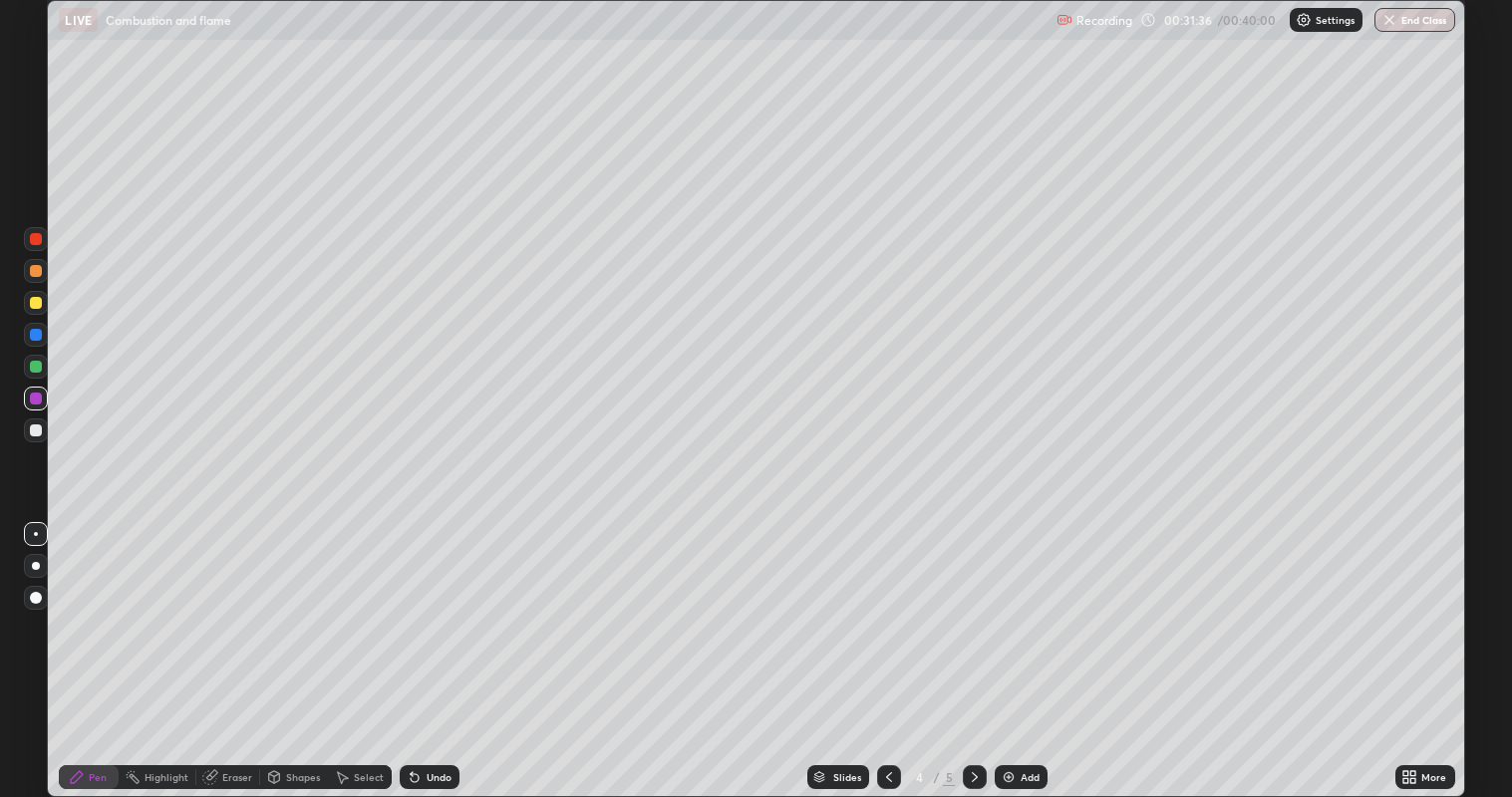 click 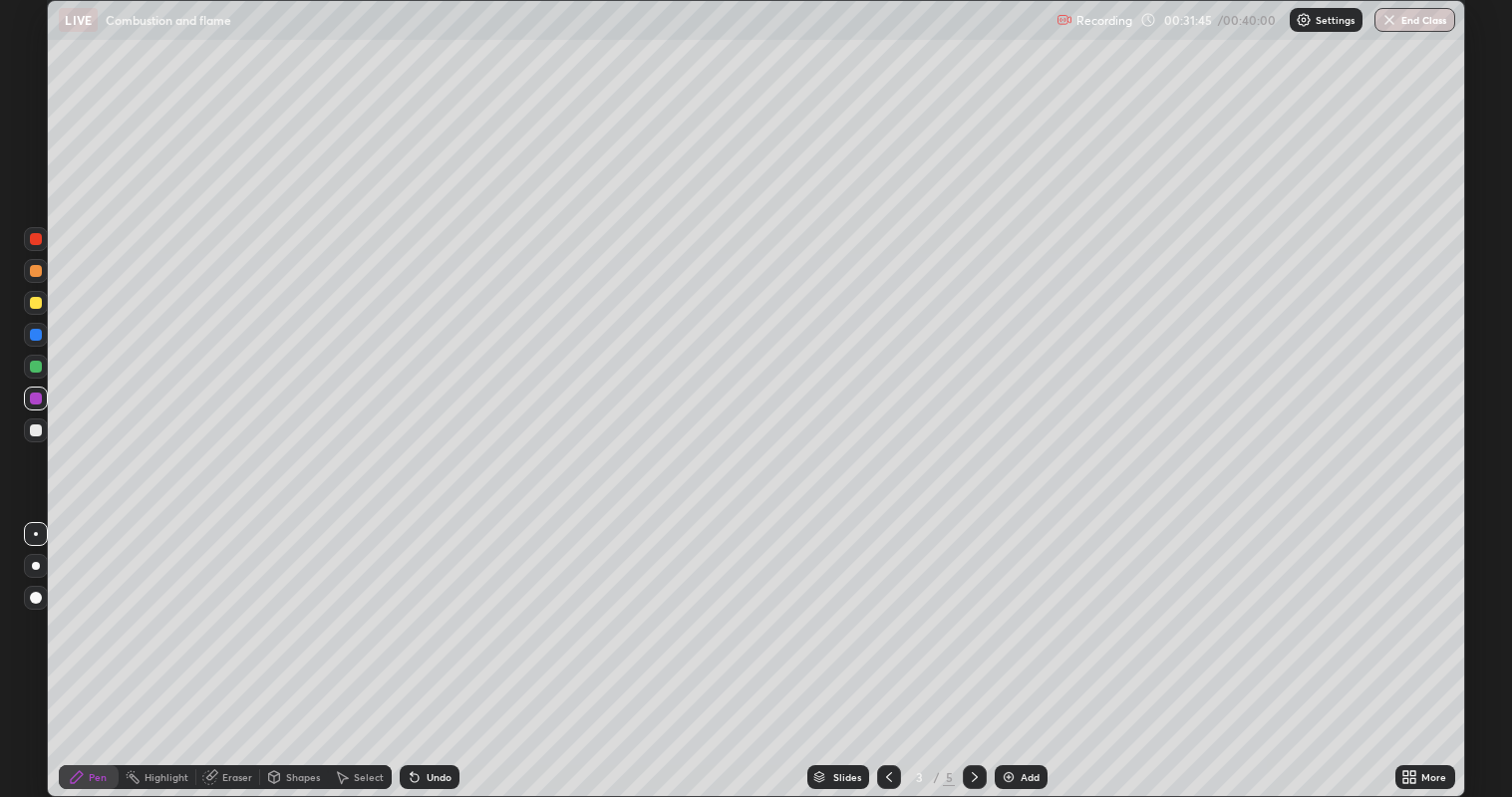click 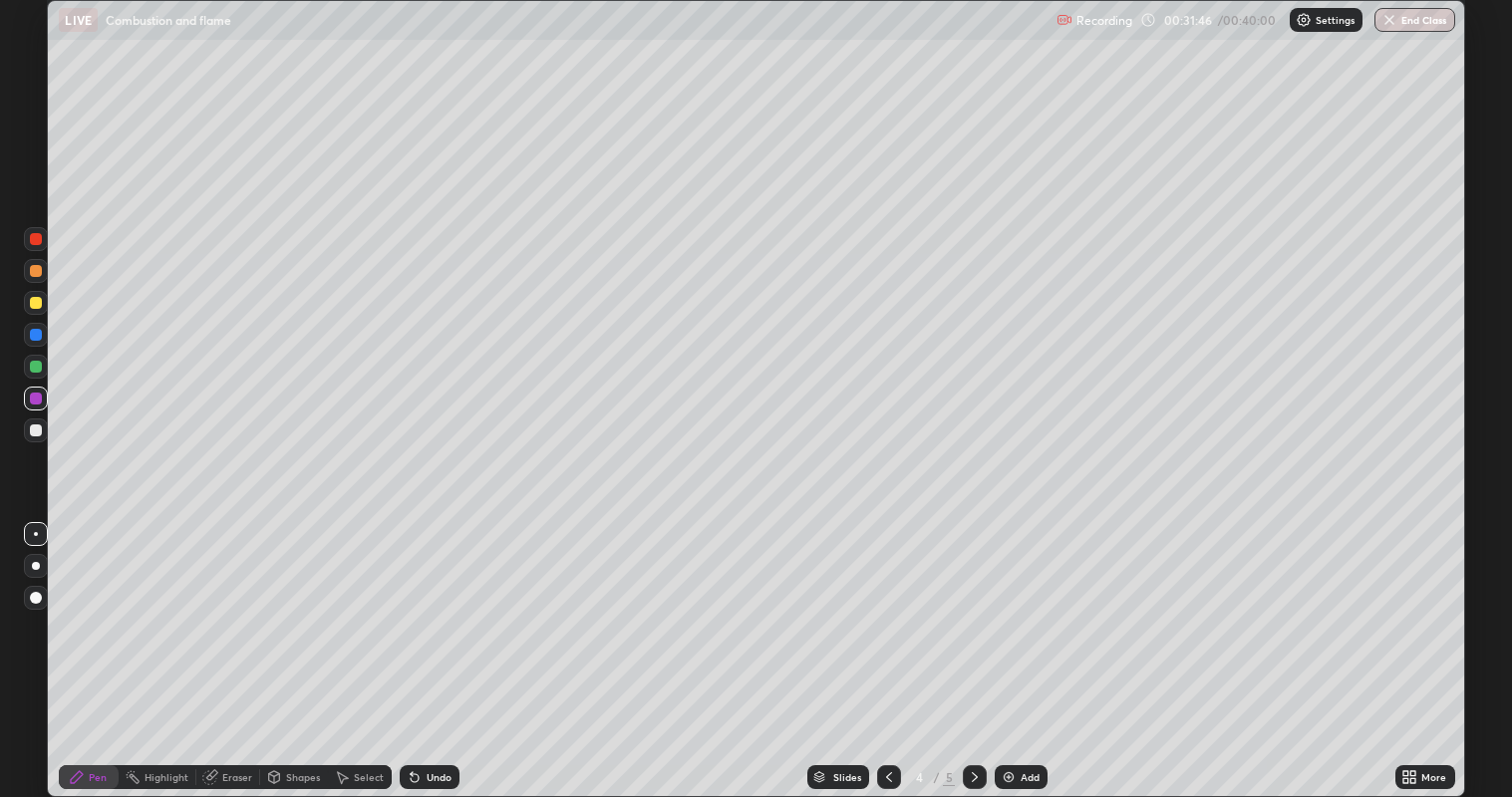 click 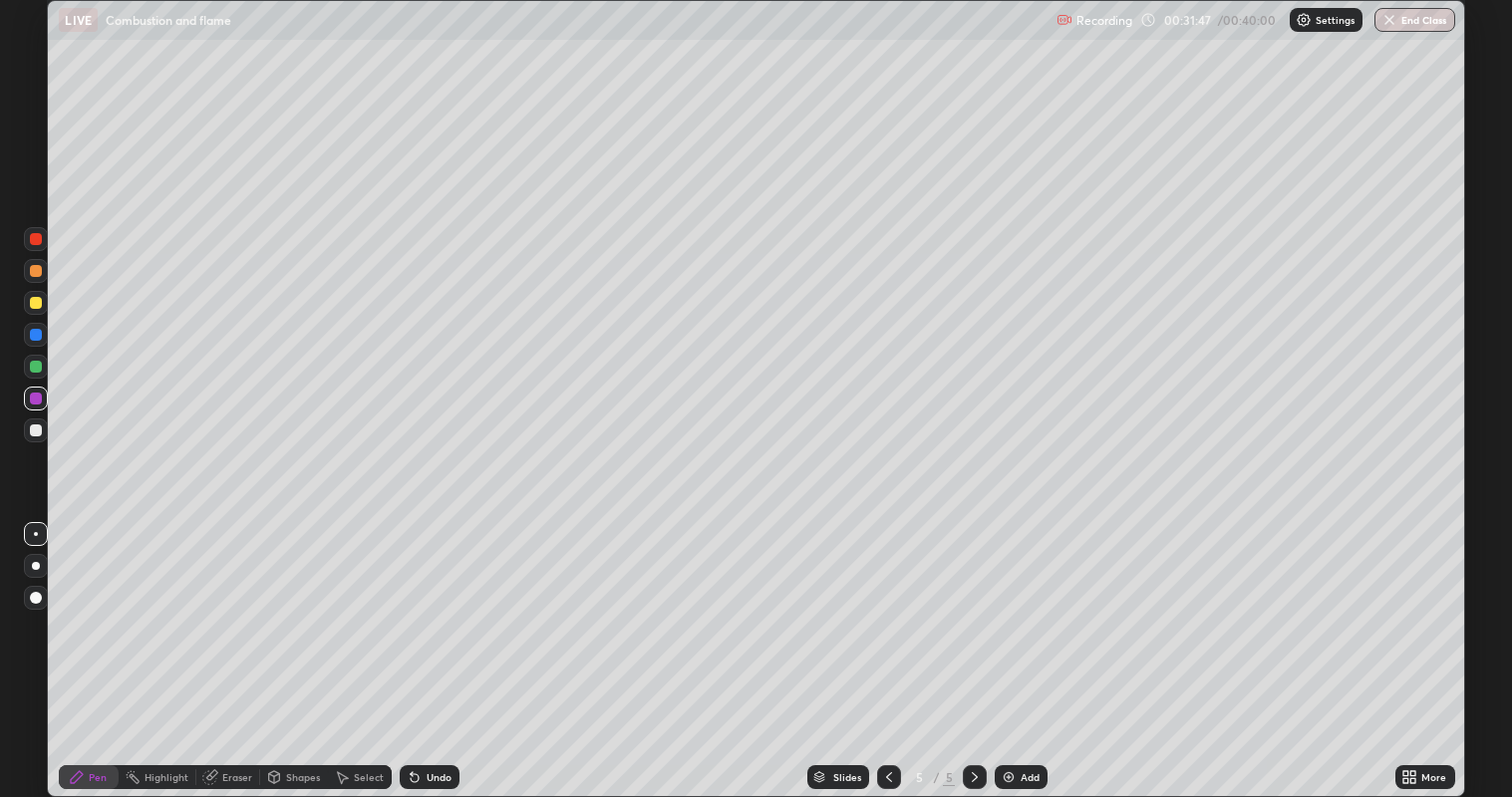 click 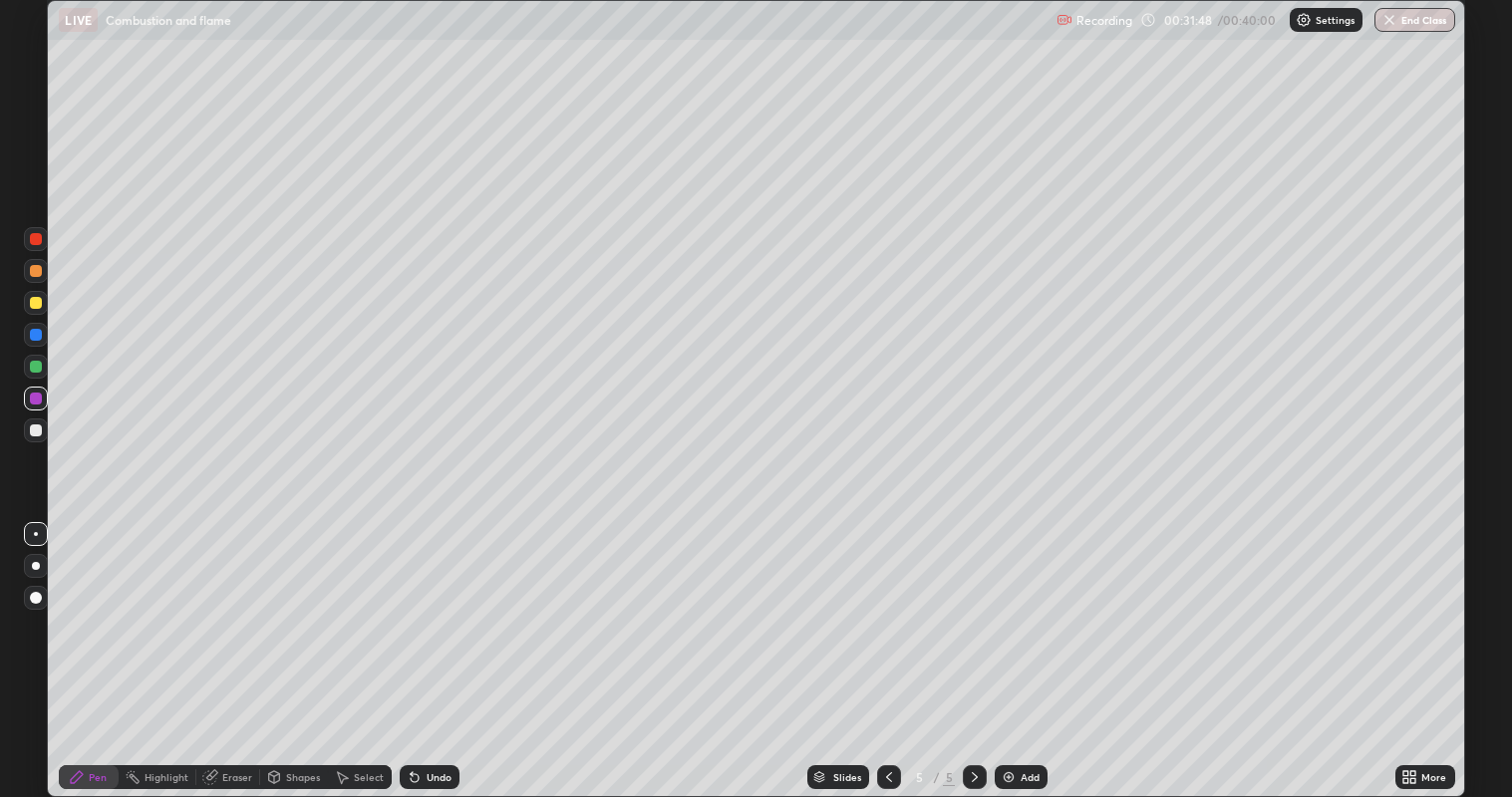 click at bounding box center (1009, 777) 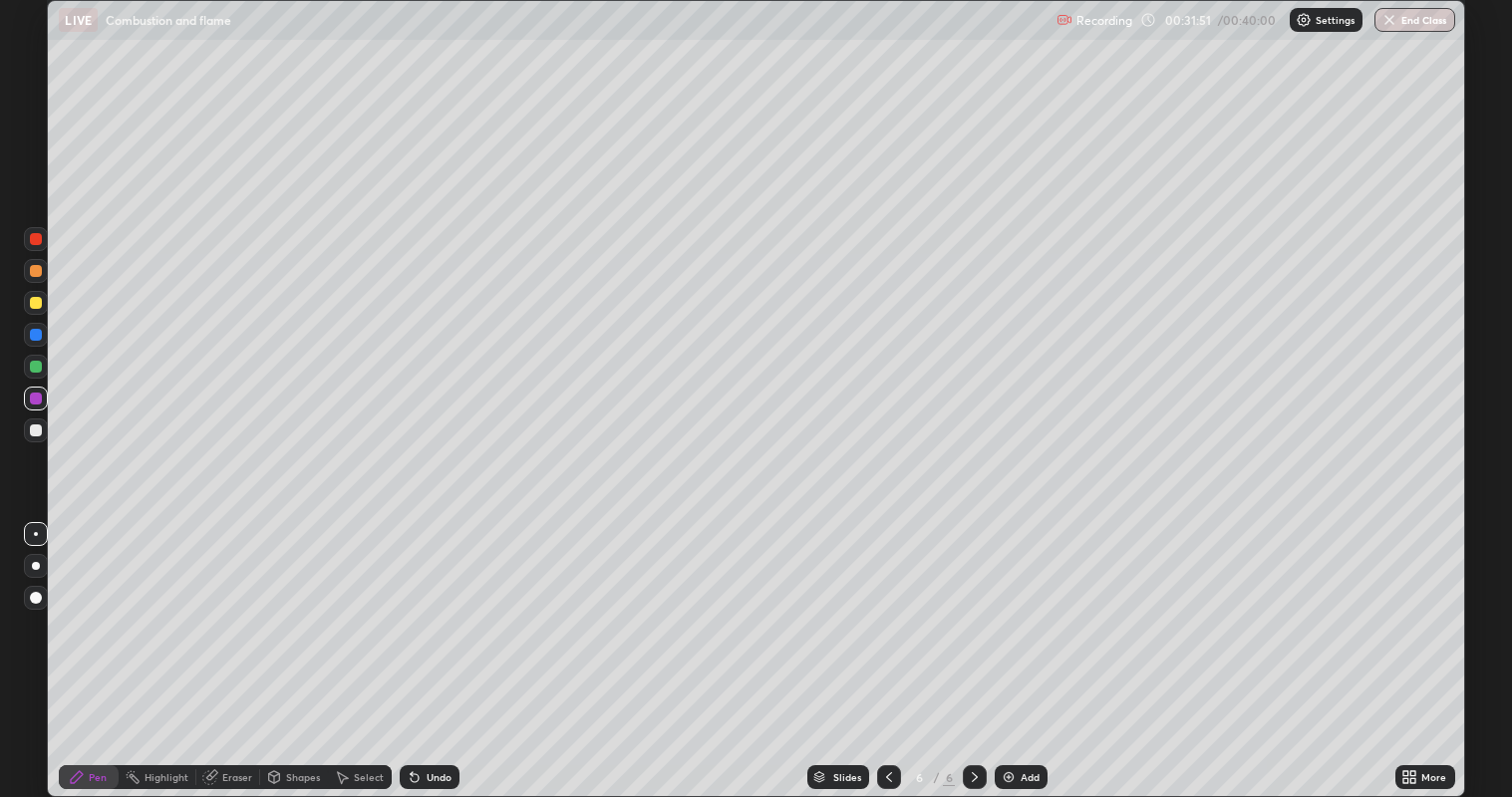 click at bounding box center (36, 335) 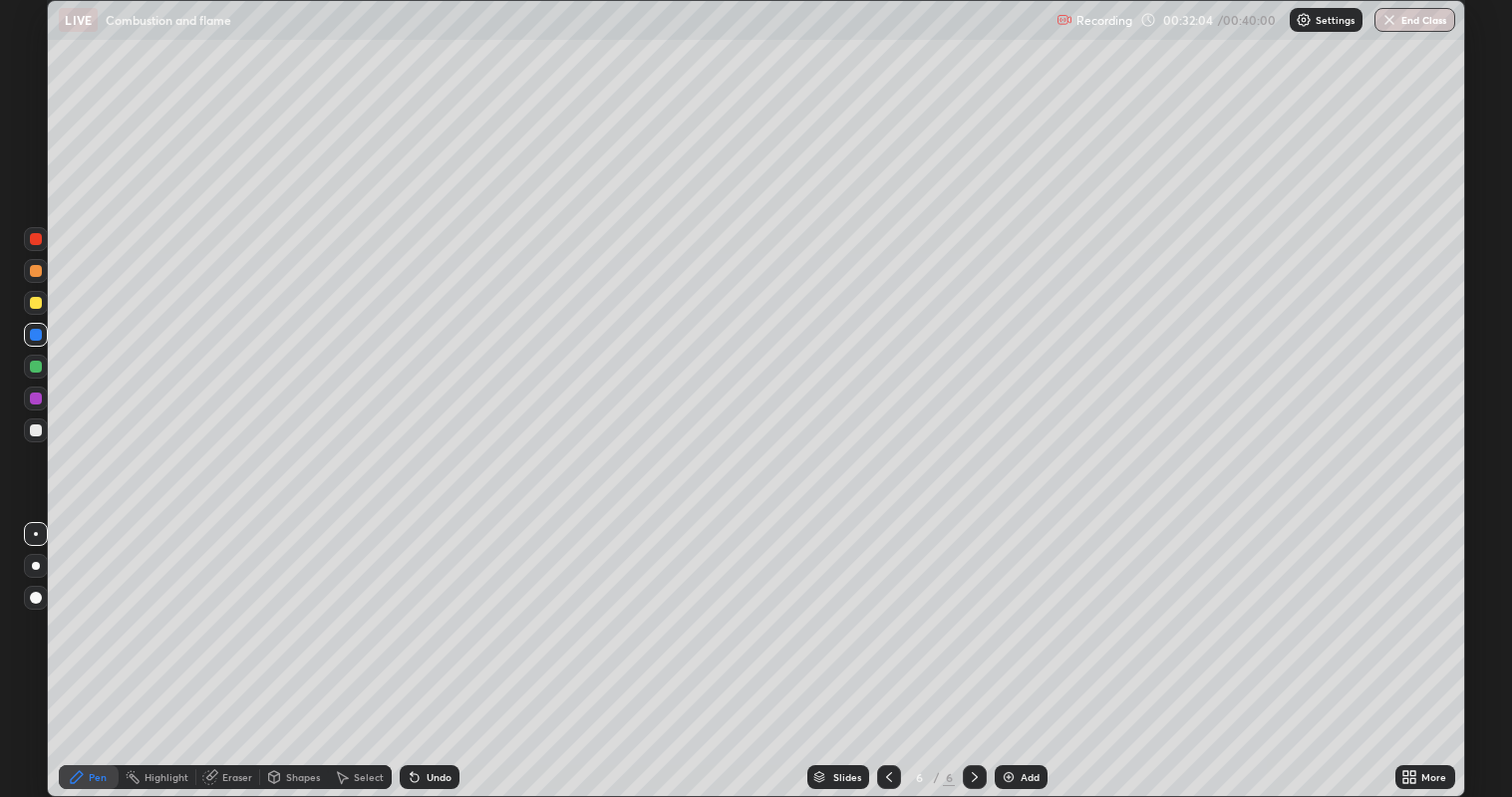 click at bounding box center [36, 239] 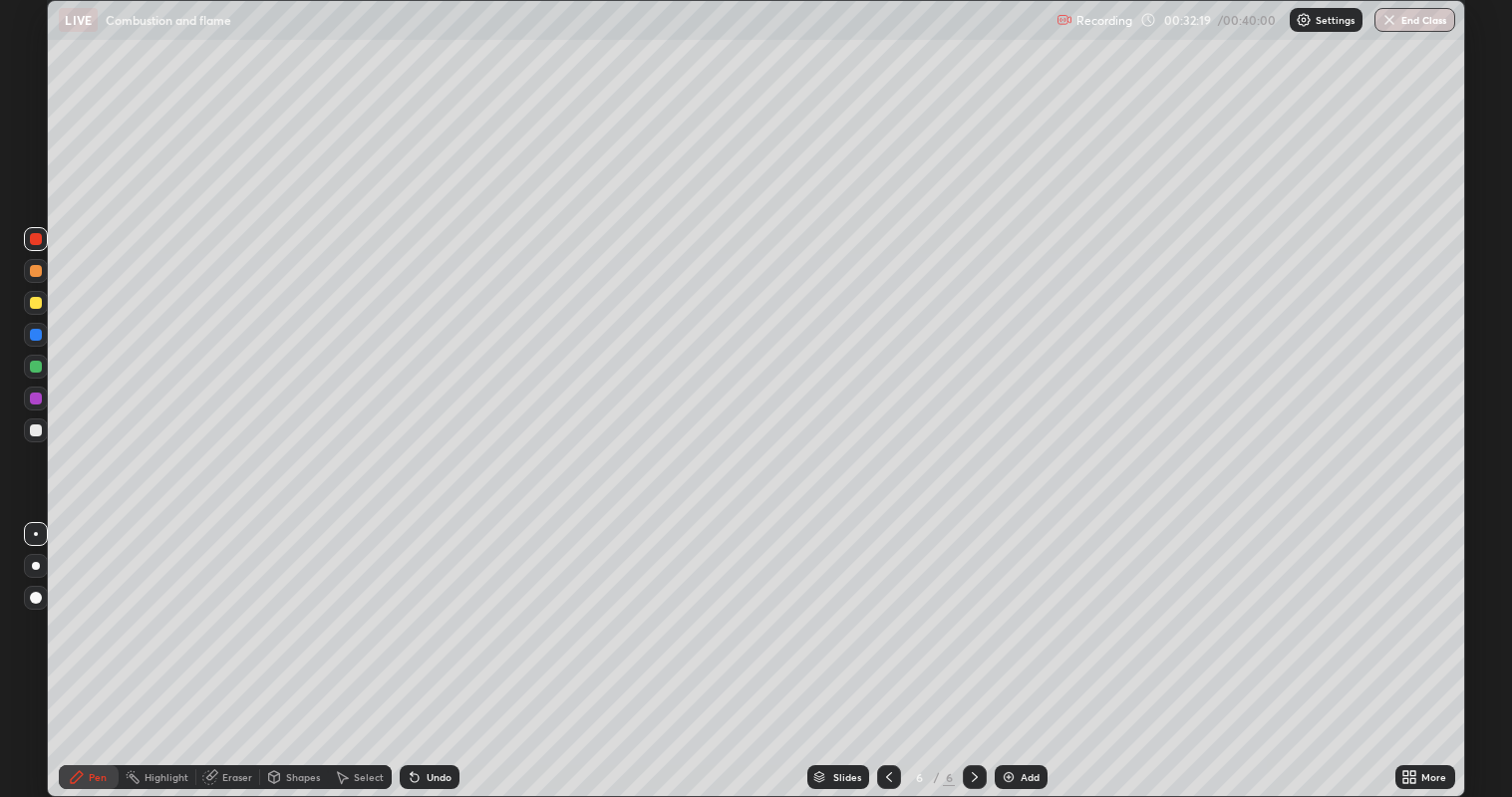 click at bounding box center [36, 303] 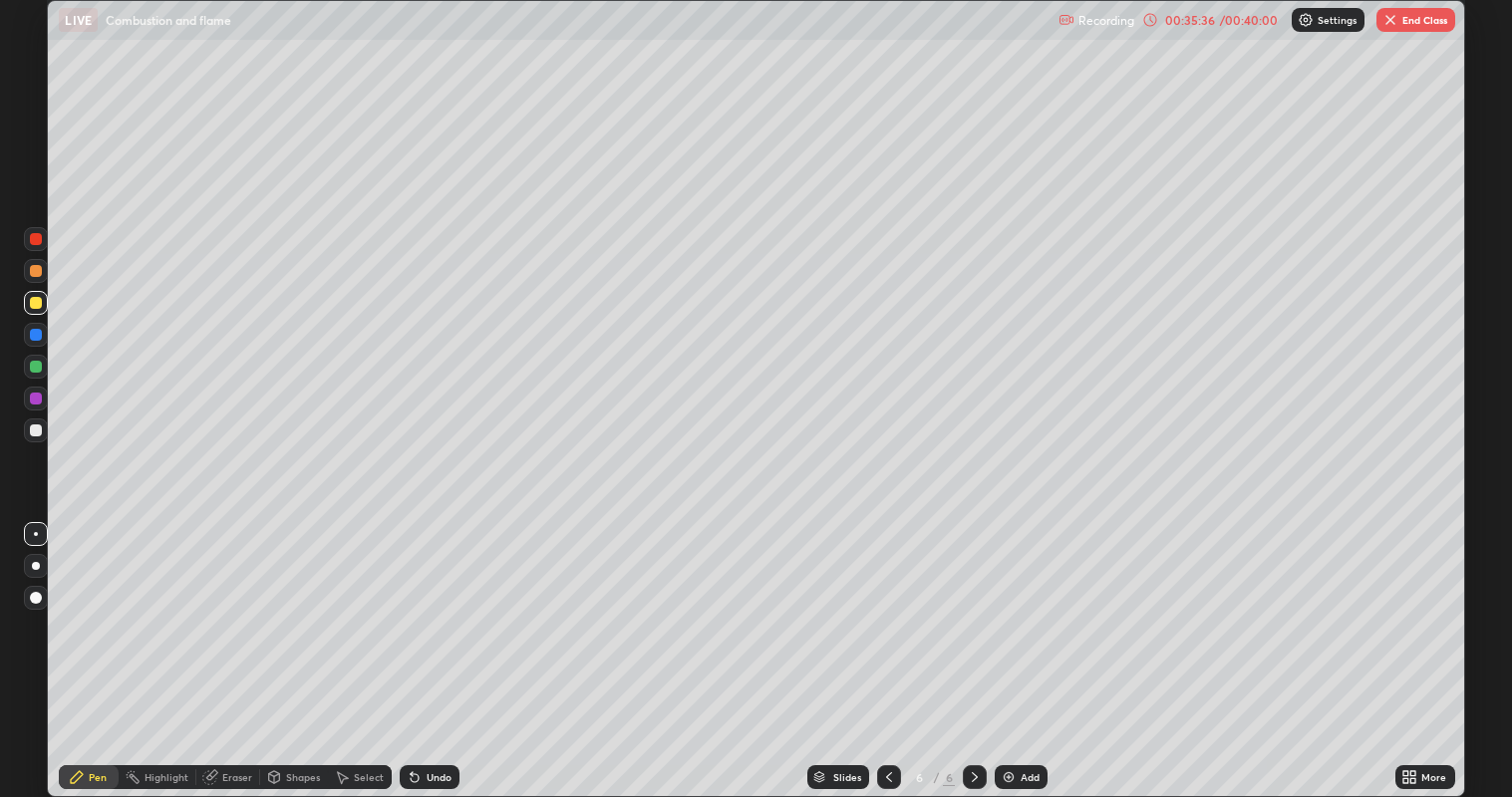 click at bounding box center [36, 367] 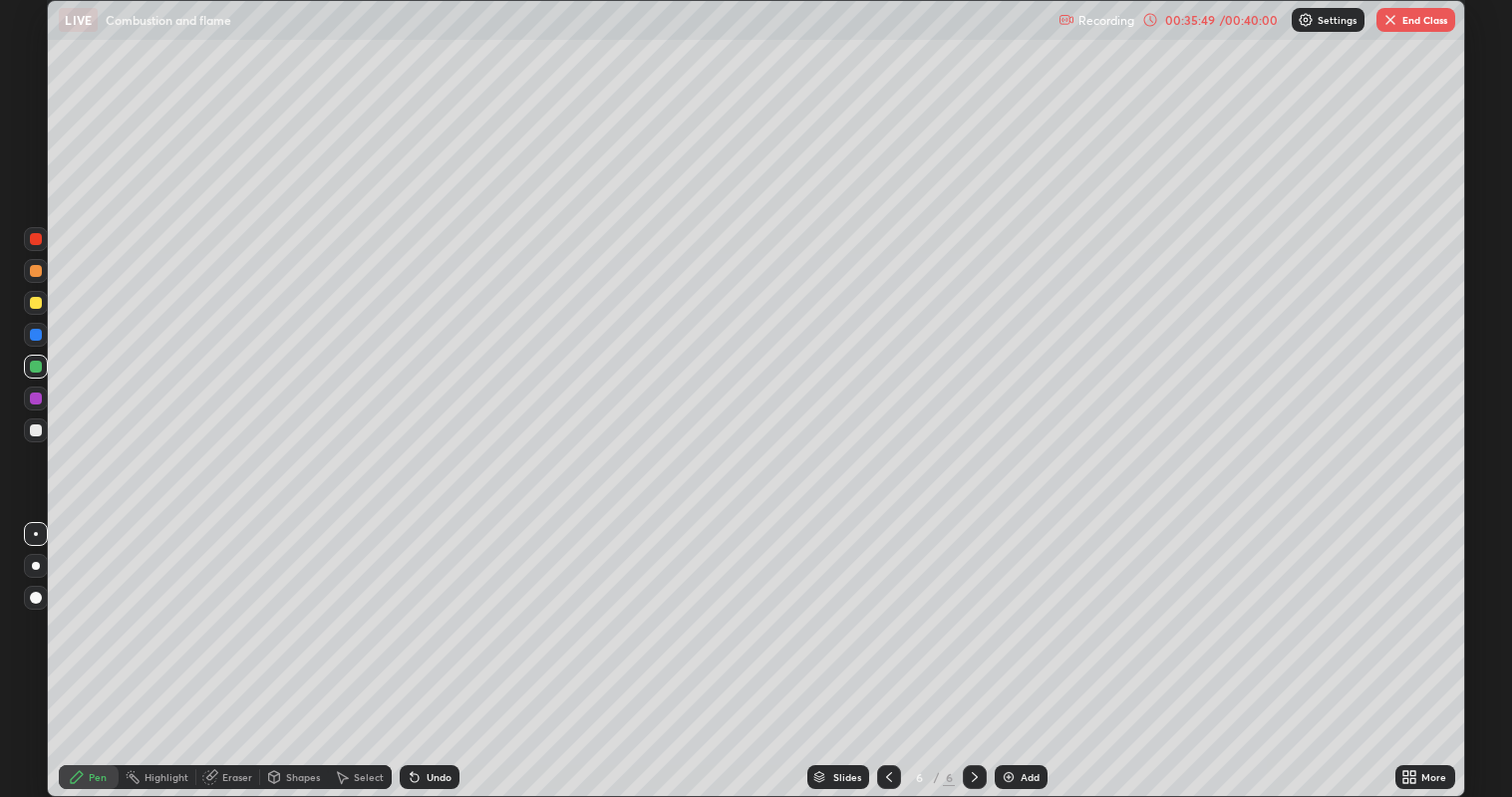 click at bounding box center (36, 303) 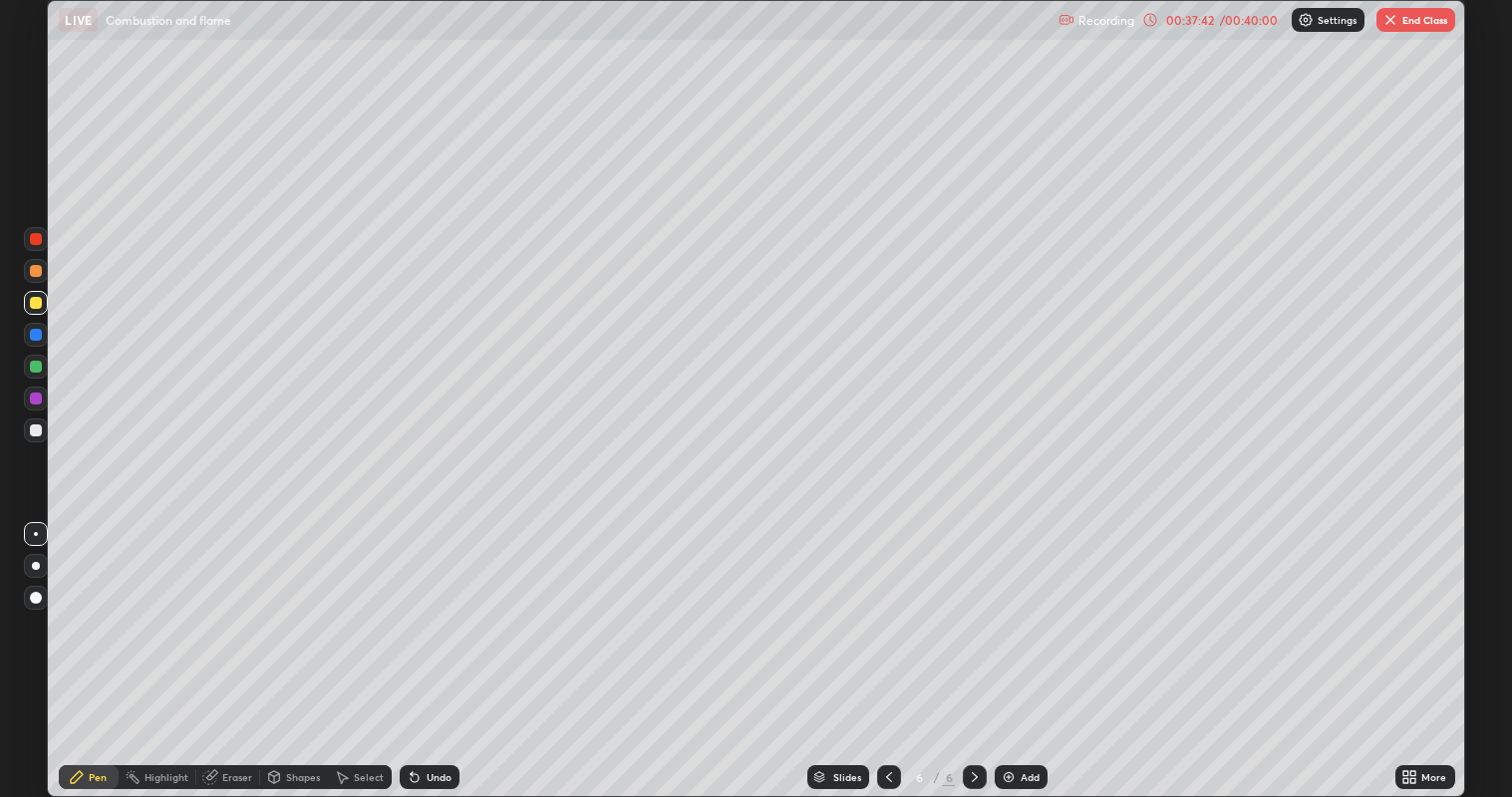 click on "End Class" at bounding box center (1415, 20) 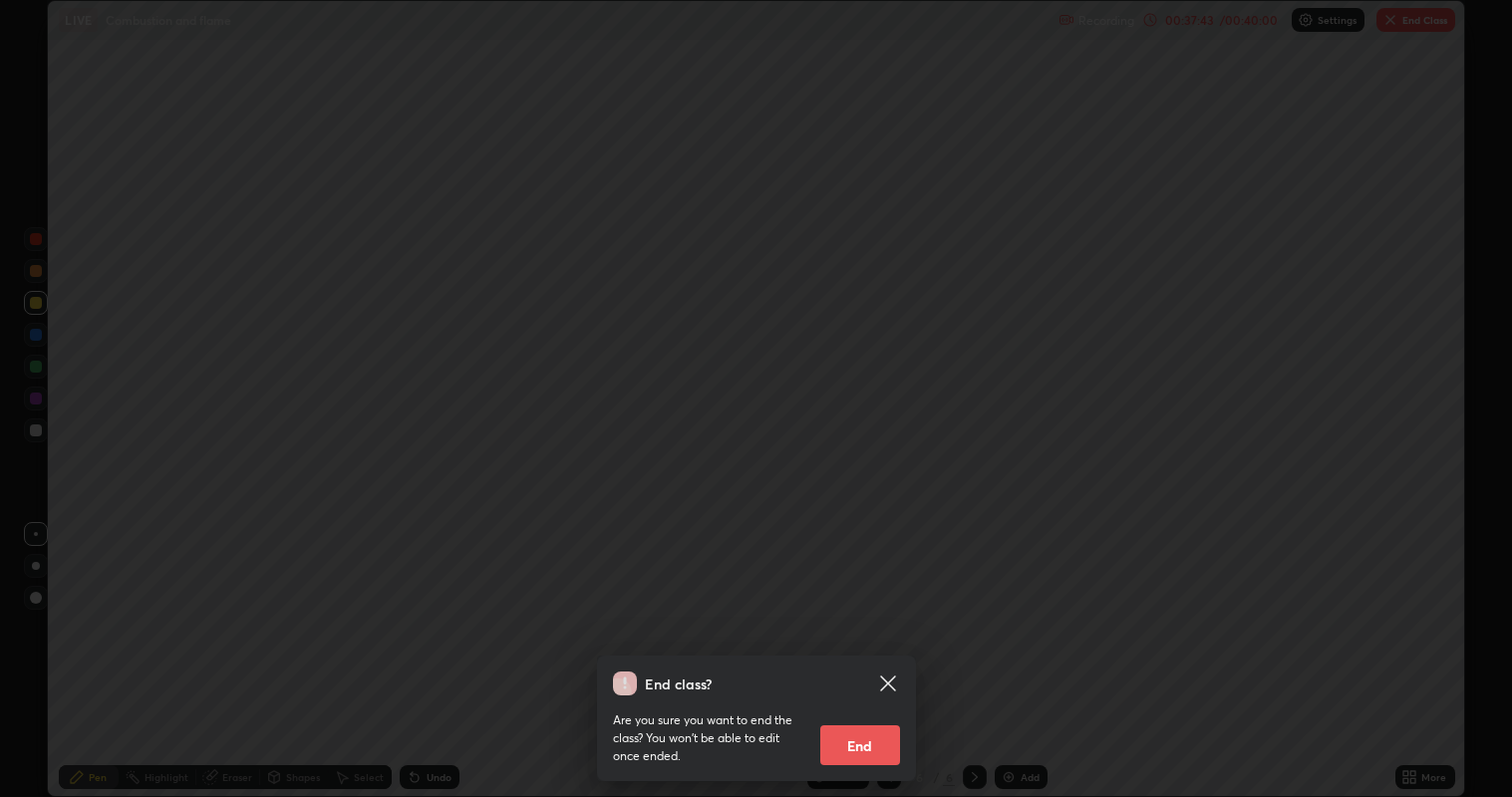 click on "End" at bounding box center [860, 745] 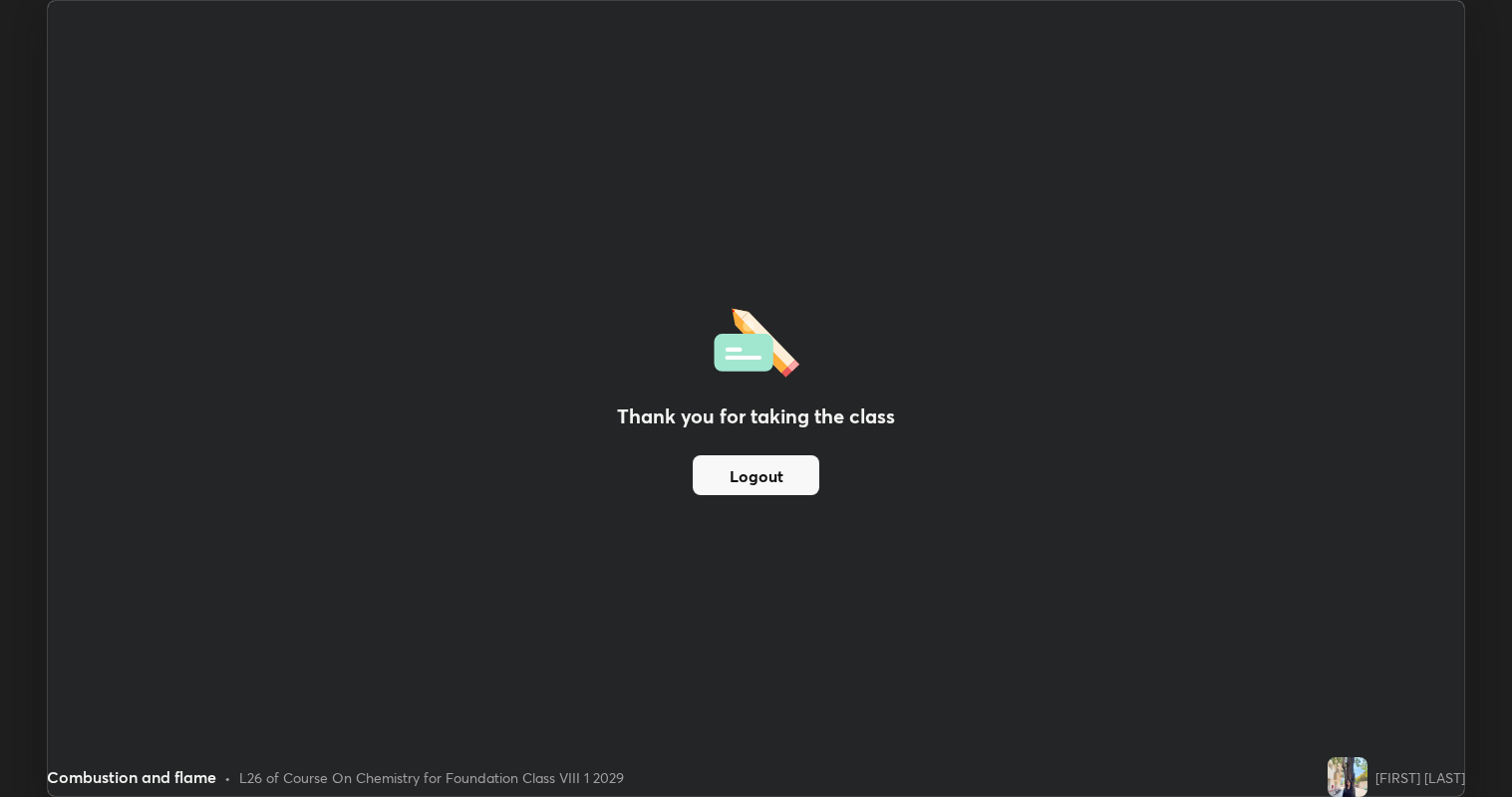 click on "Logout" at bounding box center [756, 475] 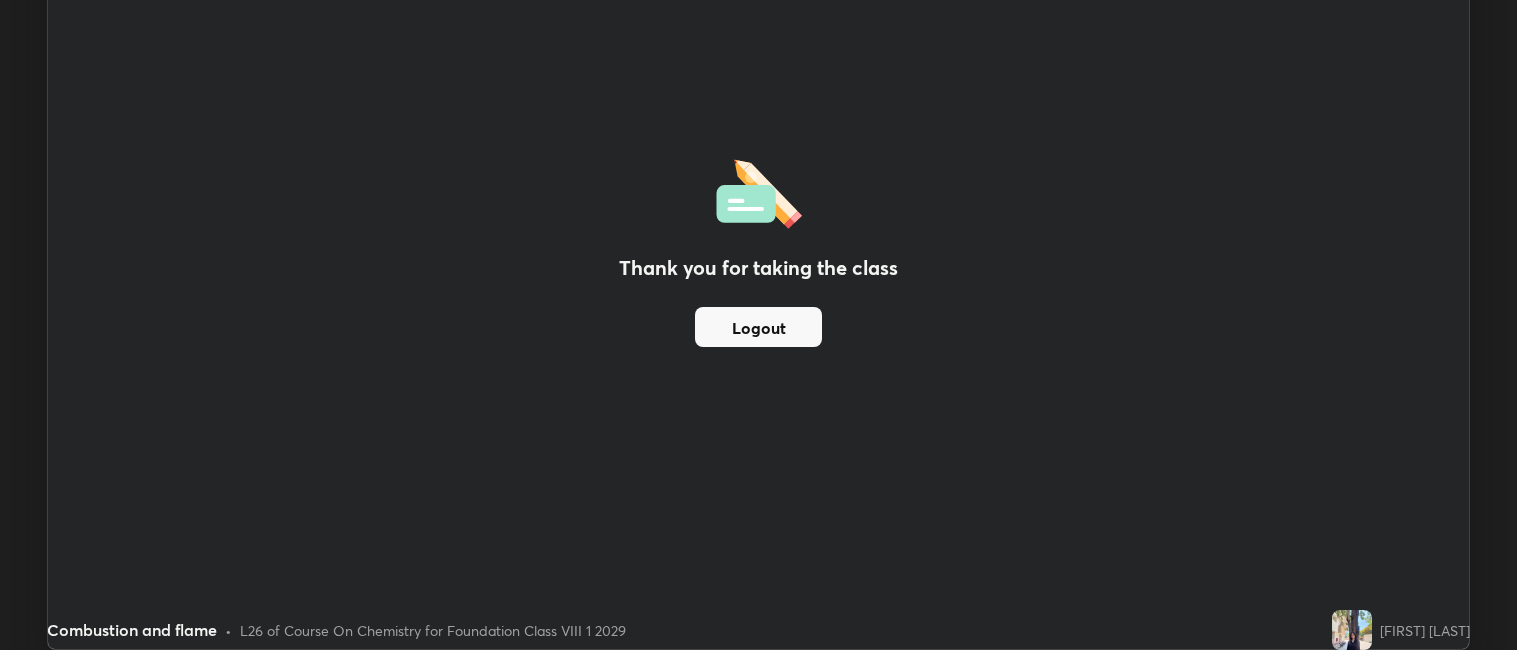 scroll, scrollTop: 650, scrollLeft: 1517, axis: both 